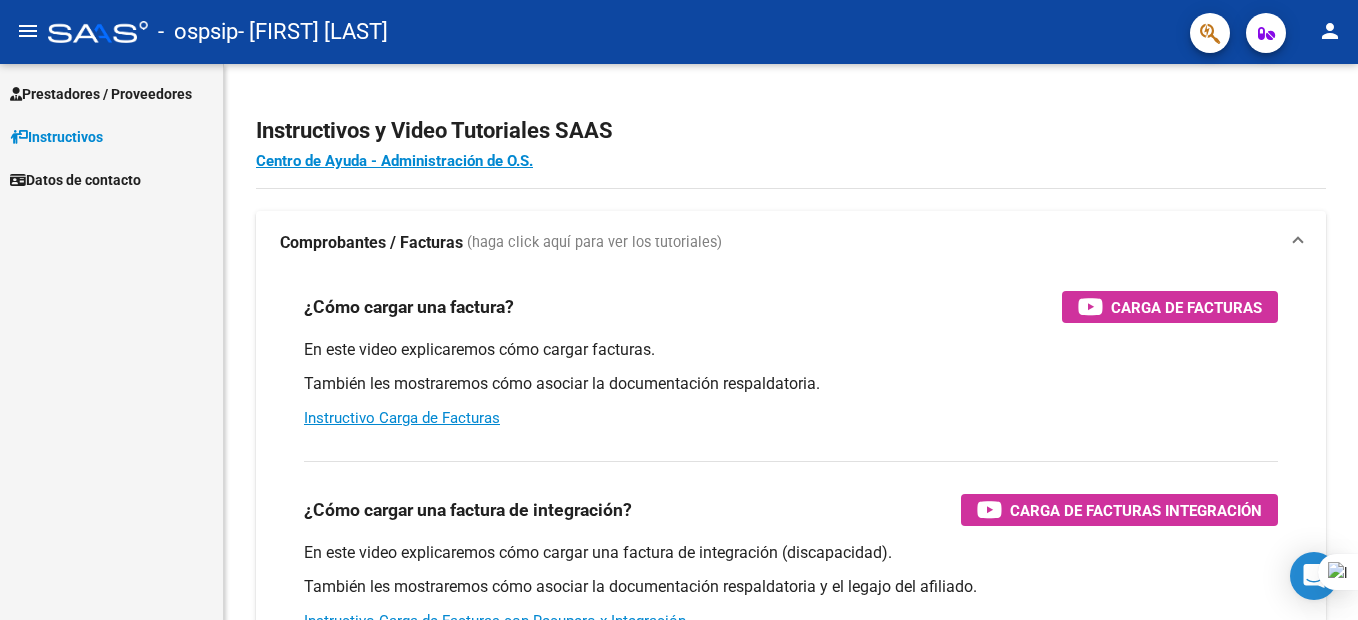 scroll, scrollTop: 0, scrollLeft: 0, axis: both 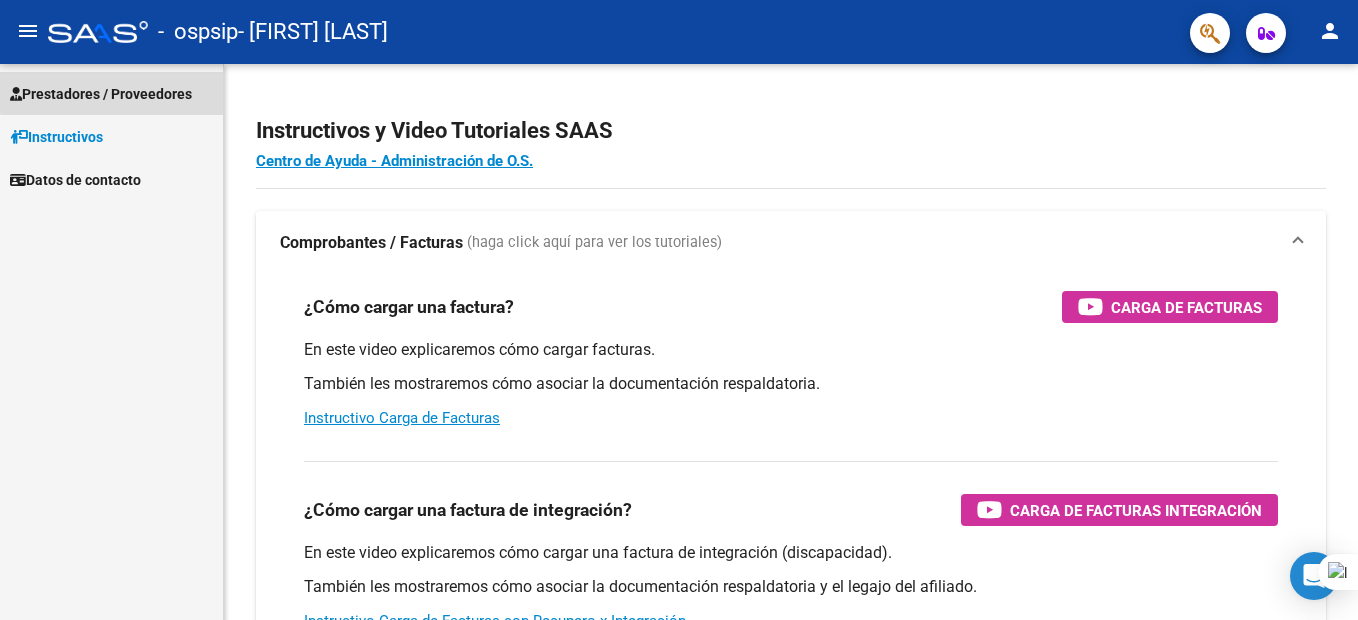 click on "Prestadores / Proveedores" at bounding box center (101, 94) 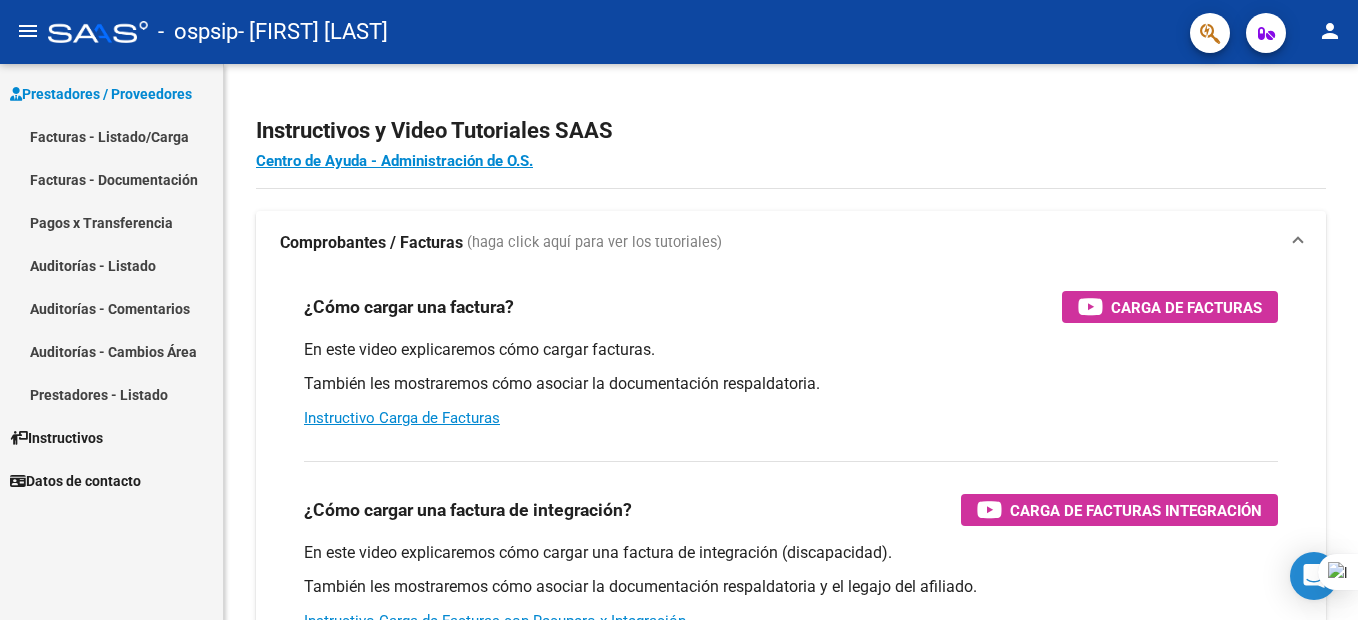 click on "Facturas - Listado/Carga" at bounding box center [111, 136] 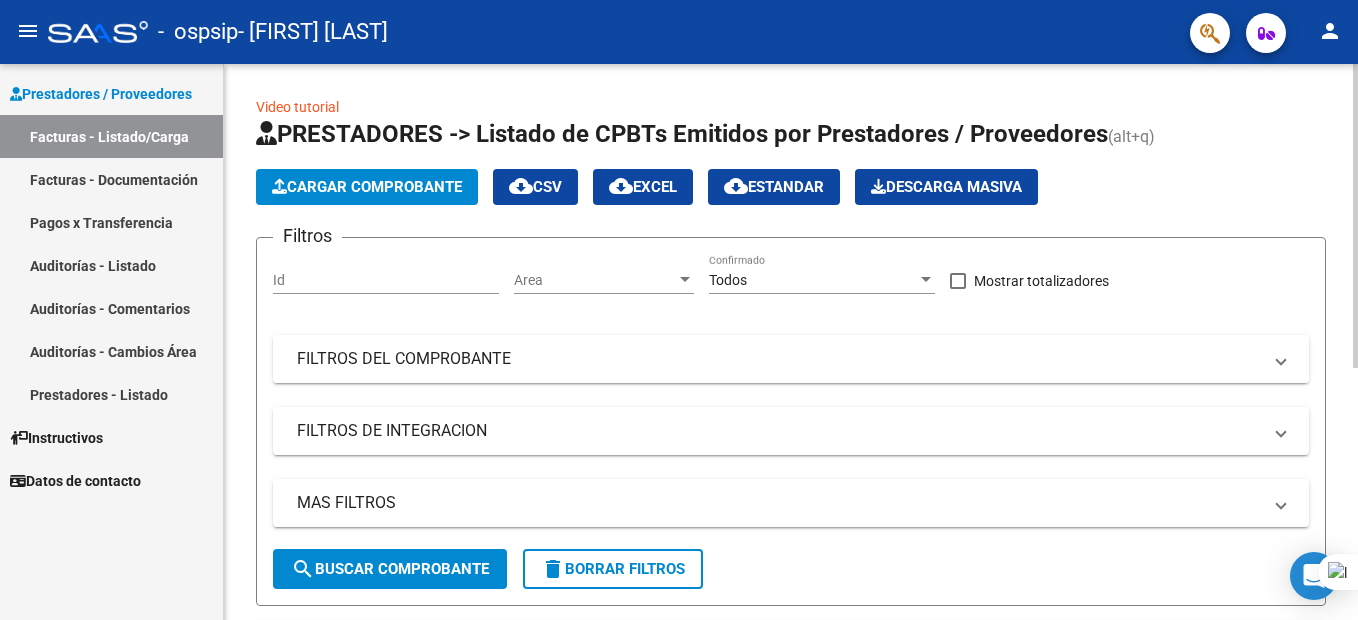 click on "FILTROS DEL COMPROBANTE" at bounding box center (779, 359) 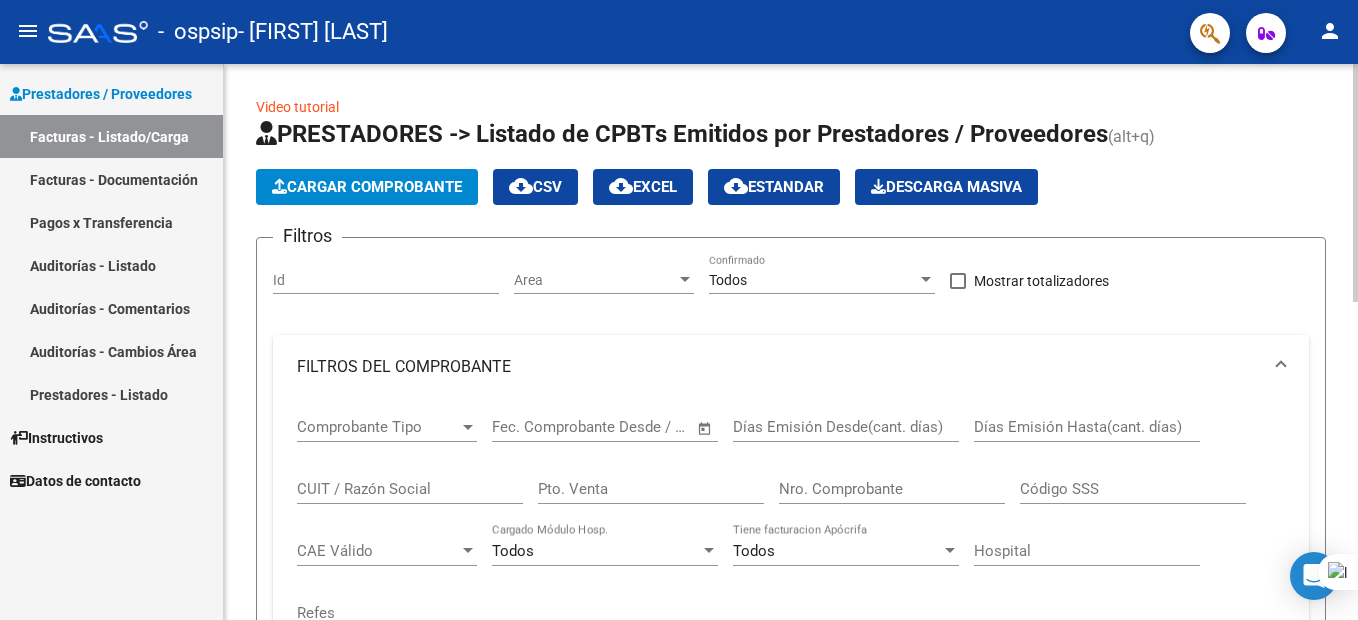 click on "Id" at bounding box center [386, 280] 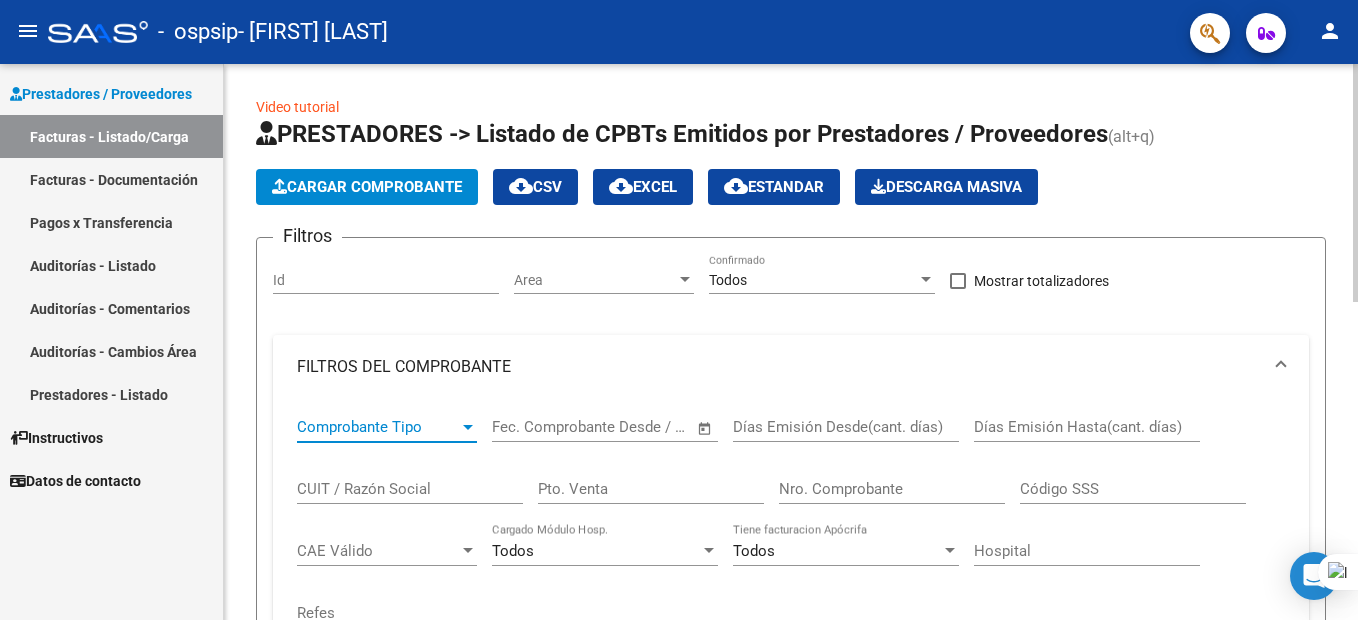 click on "Comprobante Tipo" at bounding box center (378, 427) 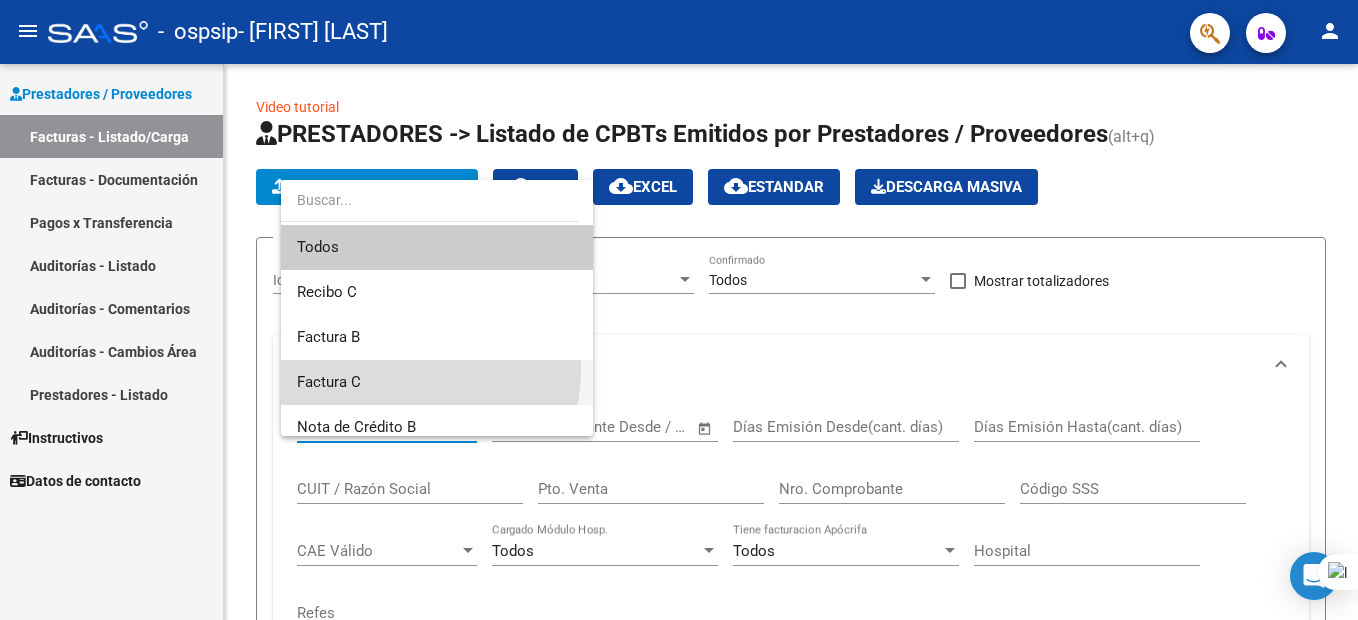 click on "Factura C" at bounding box center (437, 382) 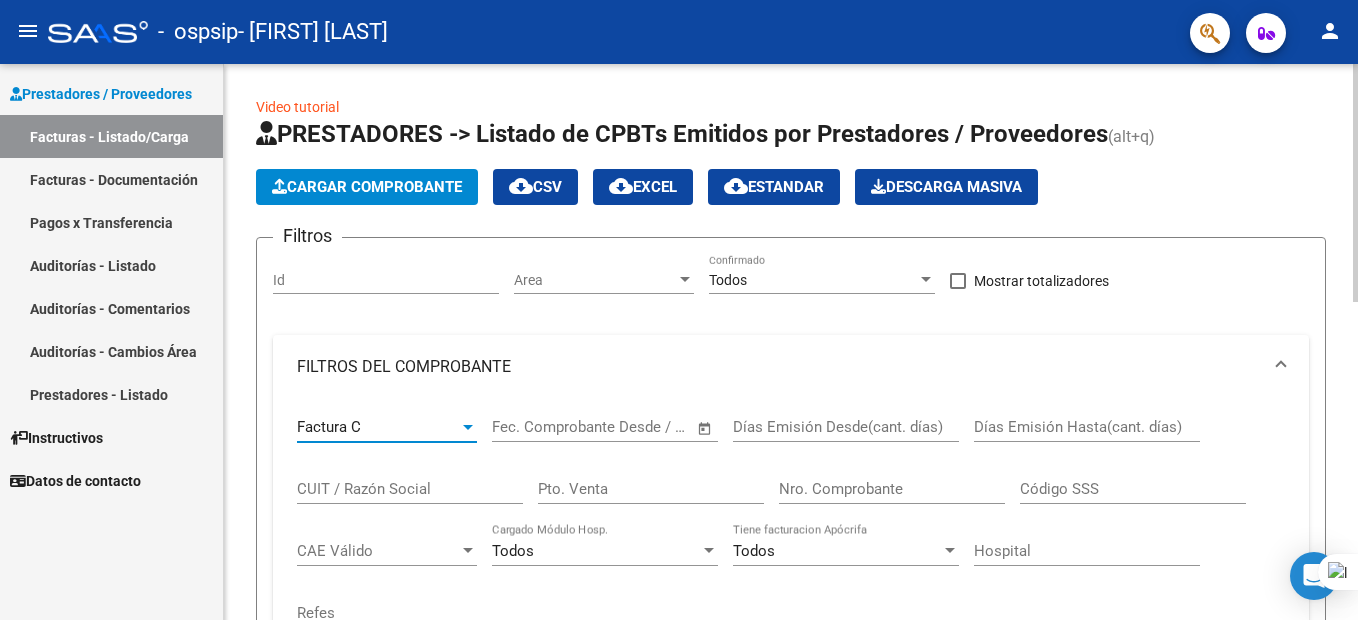 click at bounding box center [623, 427] 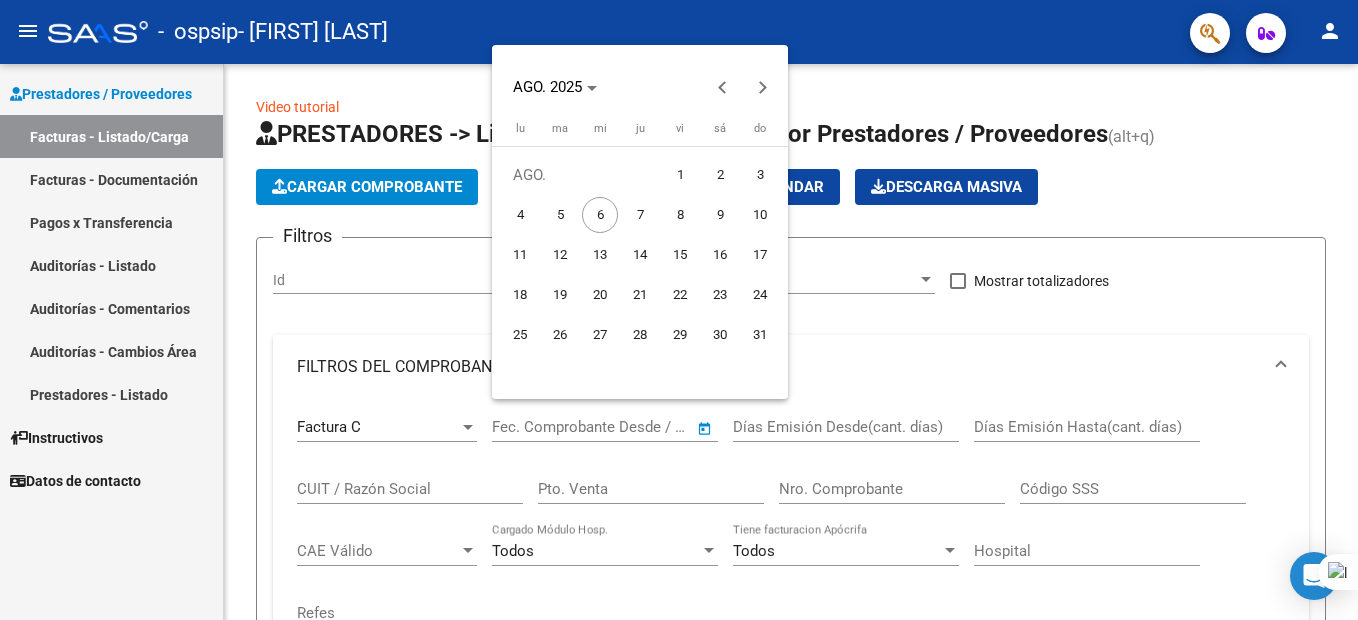 click on "5" at bounding box center (560, 215) 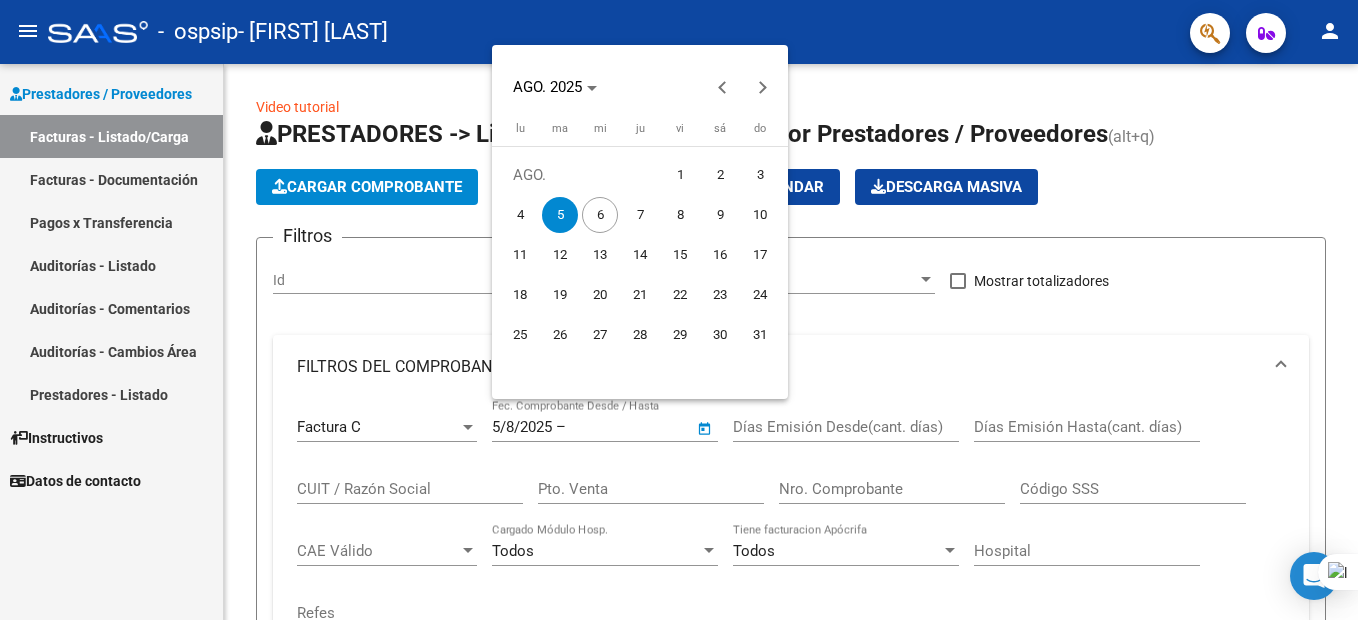 click at bounding box center [679, 310] 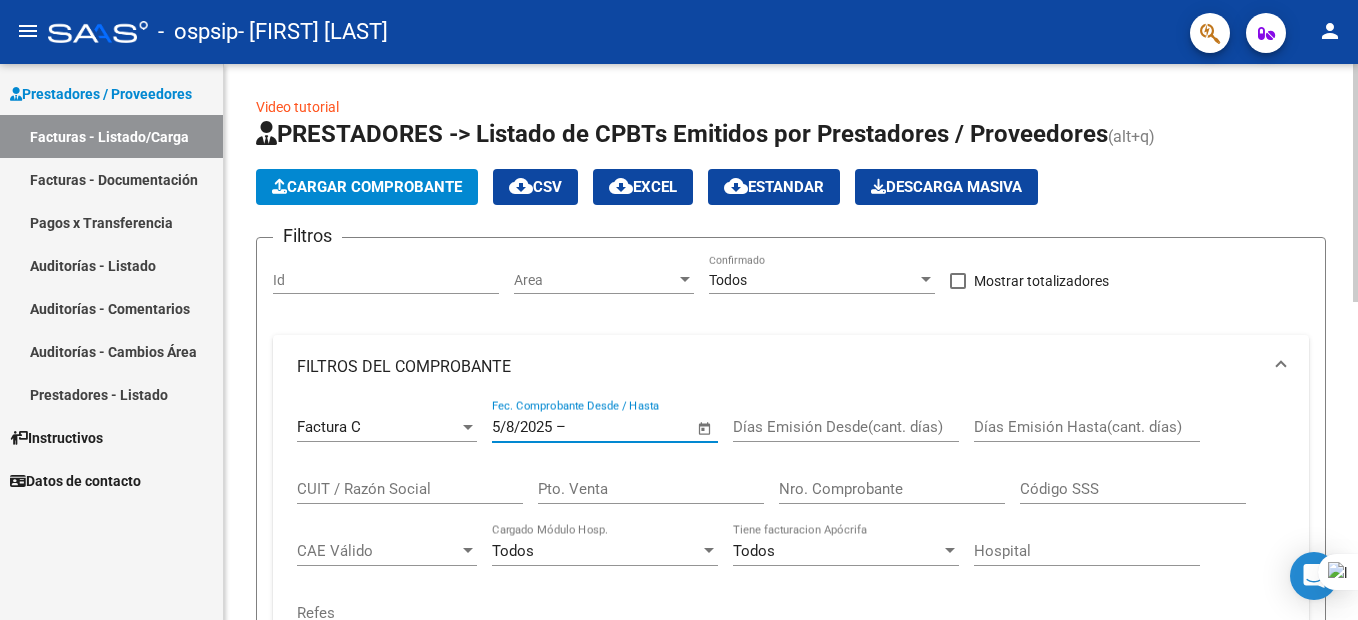 click on "Días Emisión Desde(cant. días)" at bounding box center (846, 427) 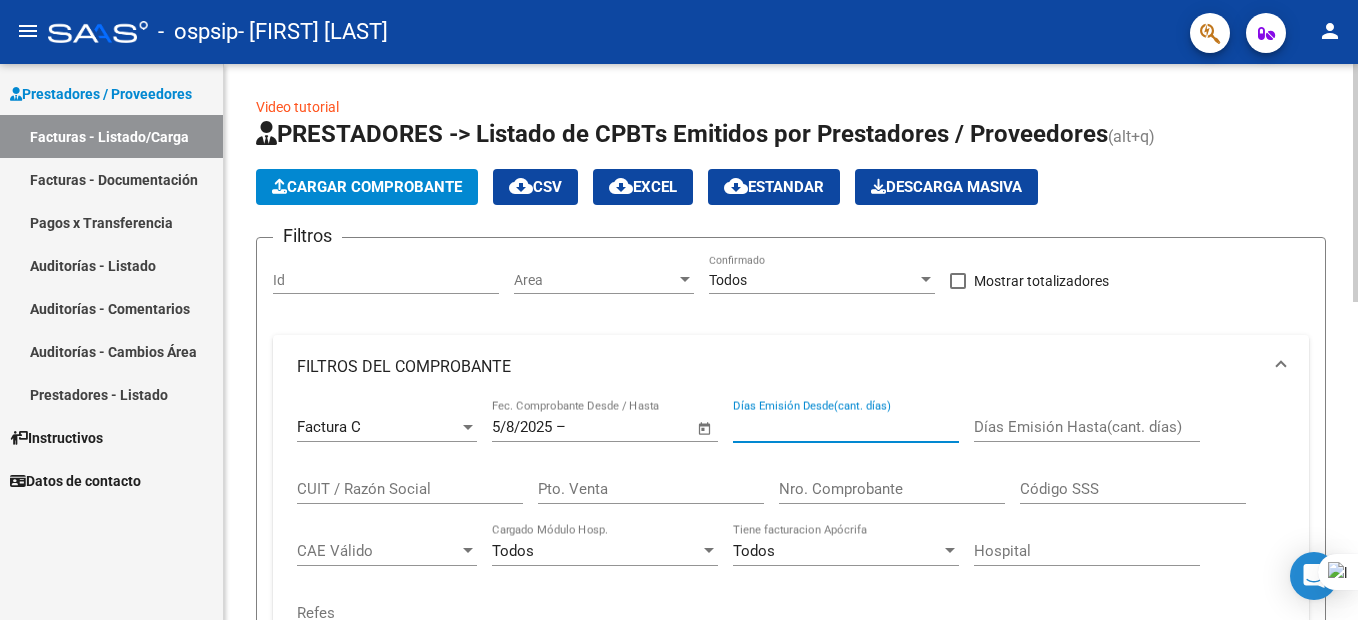 click on "Días Emisión Desde(cant. días)" at bounding box center (846, 427) 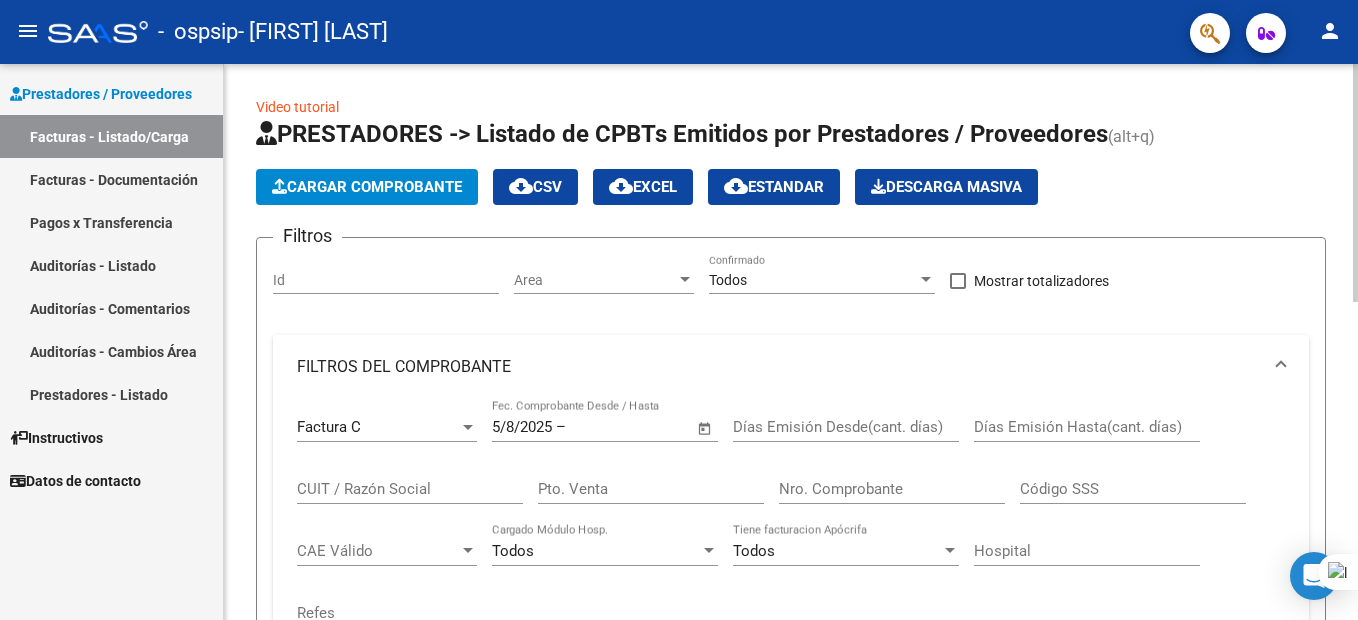 click on "Días Emisión Desde(cant. días)" at bounding box center [846, 427] 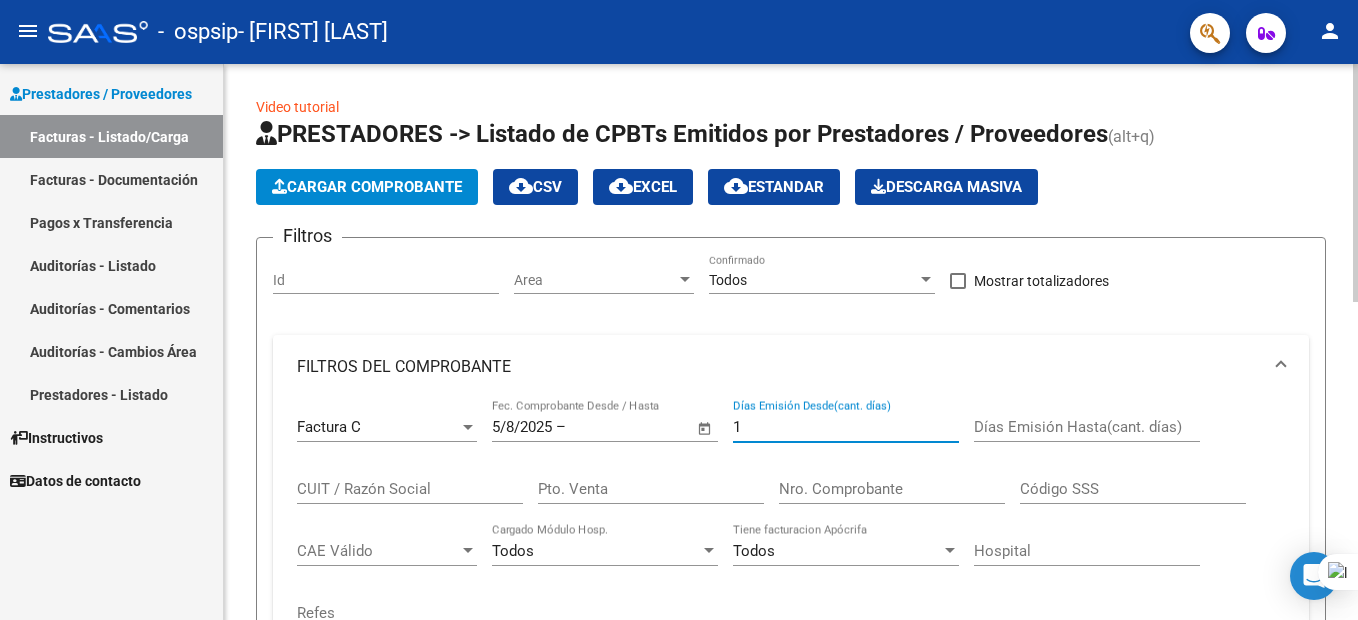 click on "1" at bounding box center [846, 427] 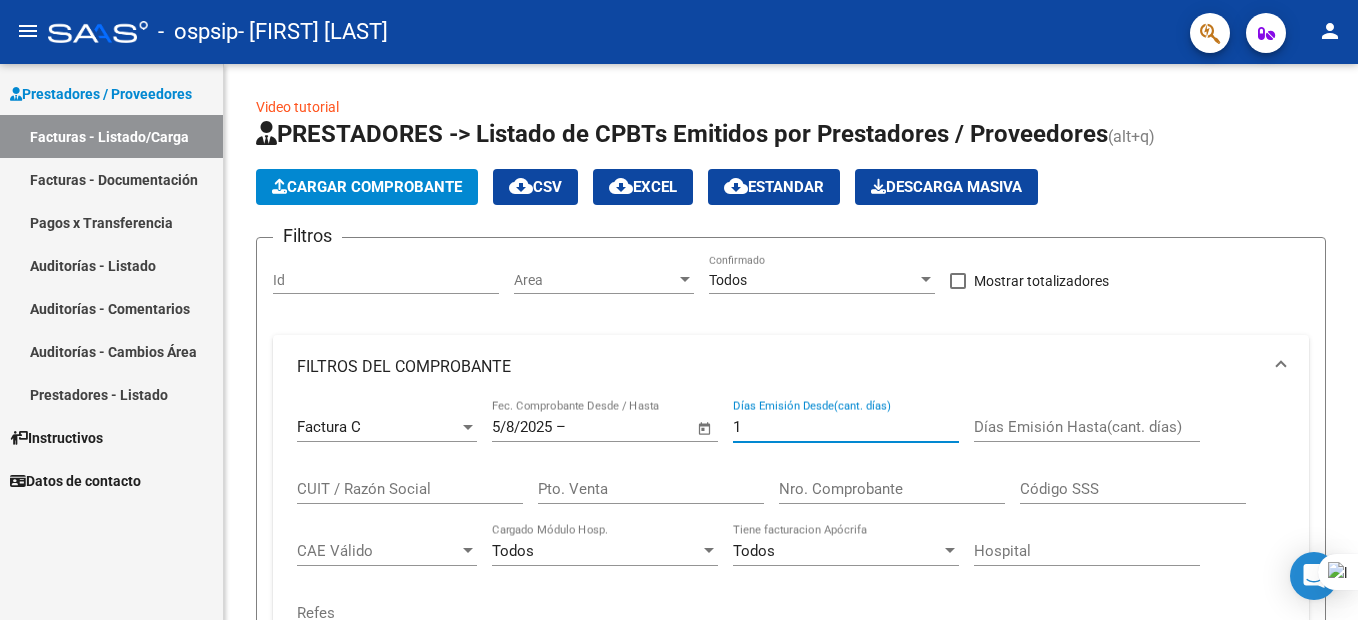 type on "1" 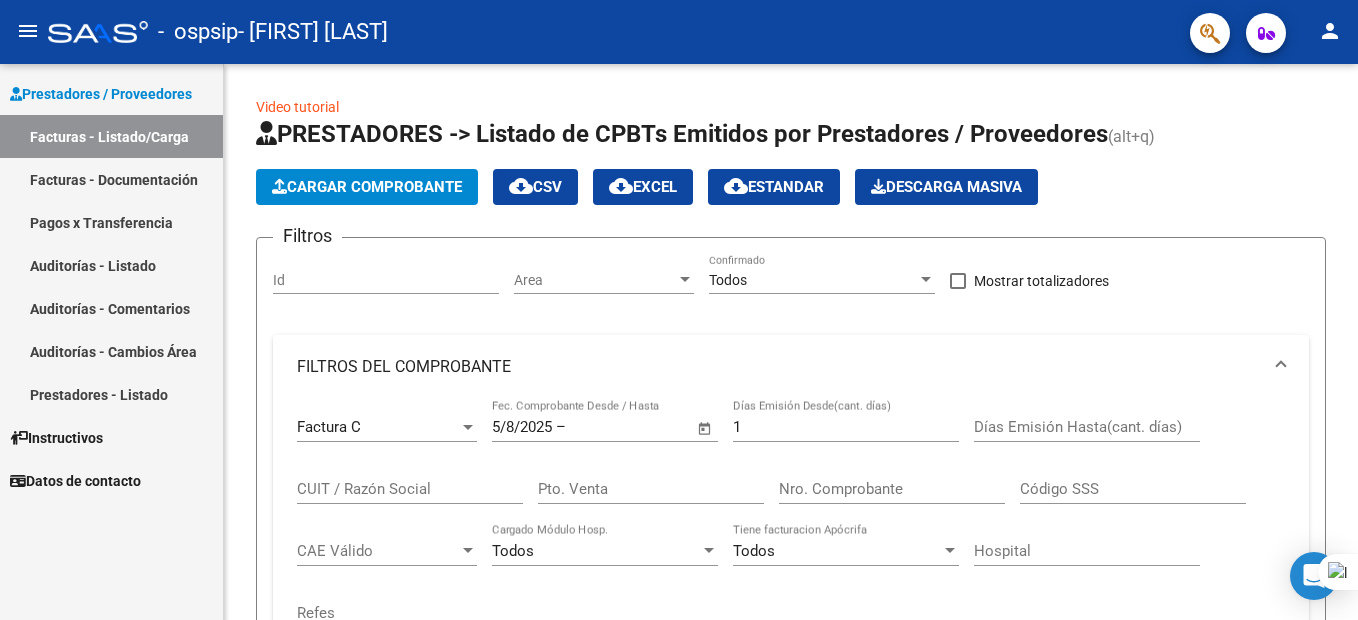 drag, startPoint x: 1361, startPoint y: 243, endPoint x: 1360, endPoint y: 317, distance: 74.00676 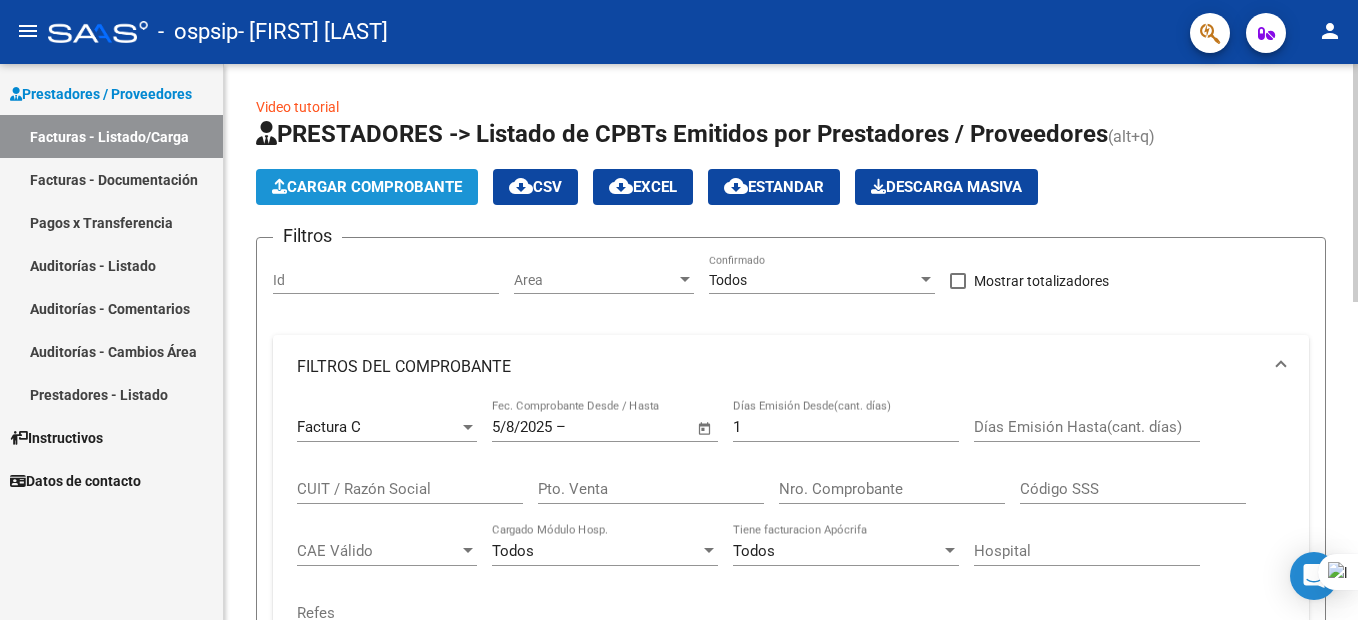 click on "Cargar Comprobante" 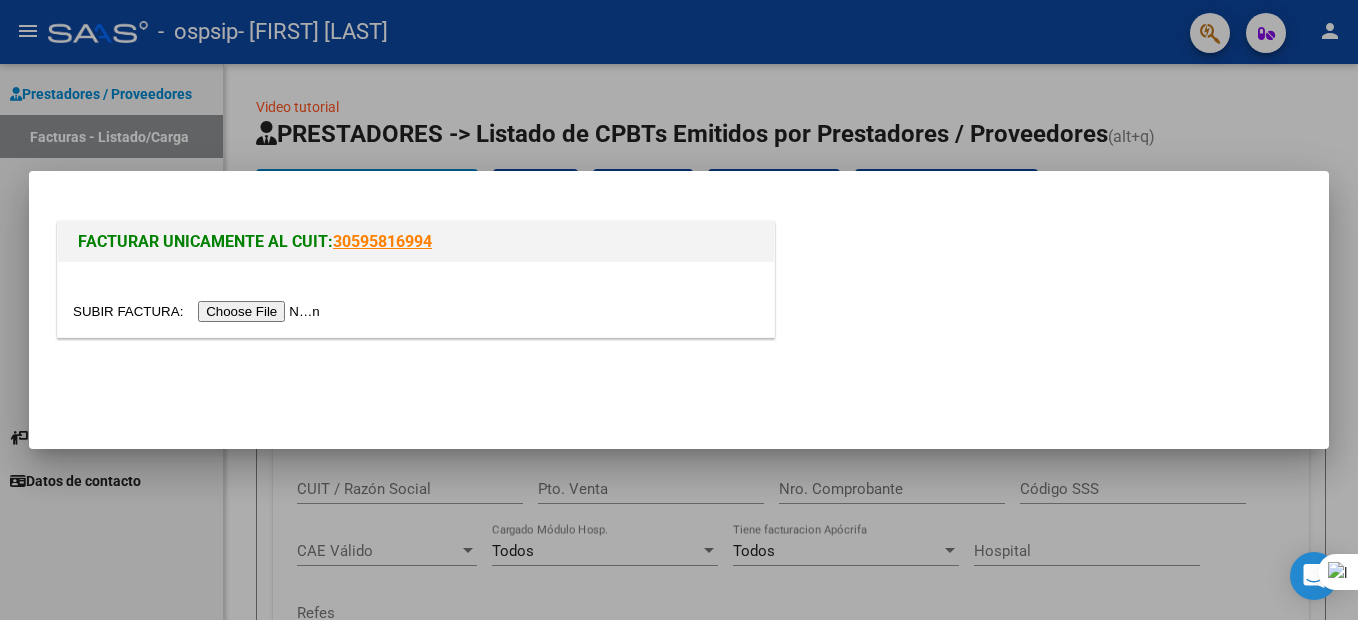click at bounding box center (199, 311) 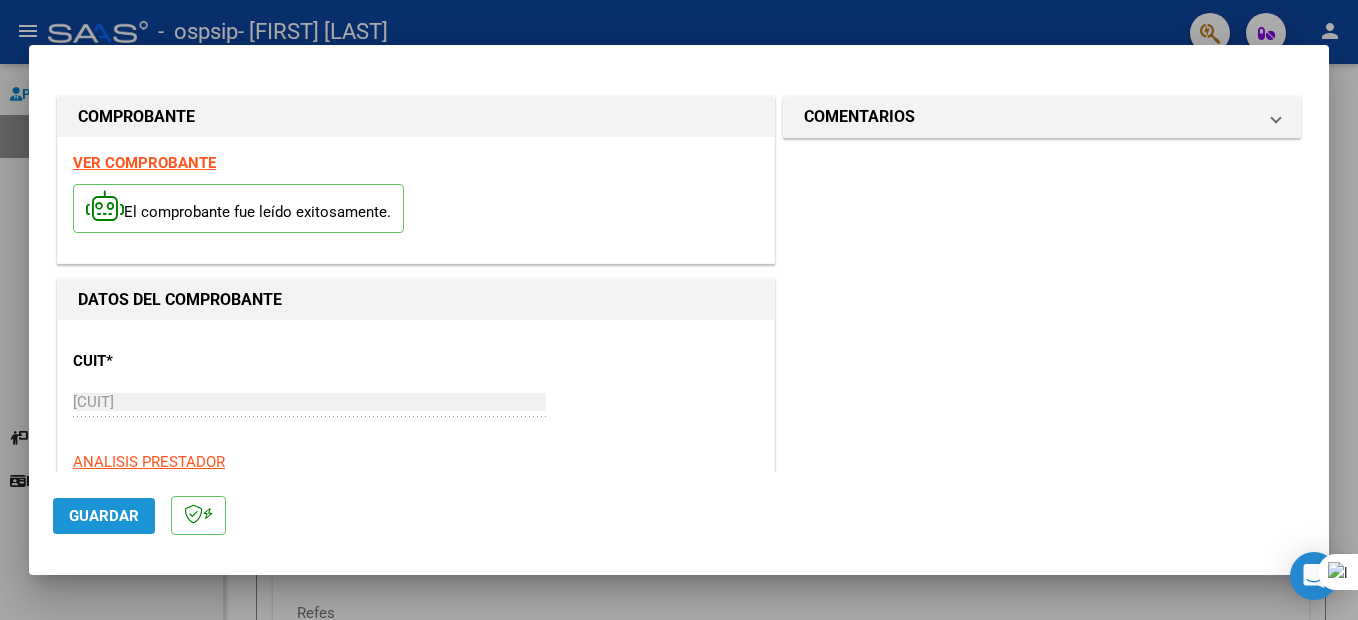 click on "Guardar" 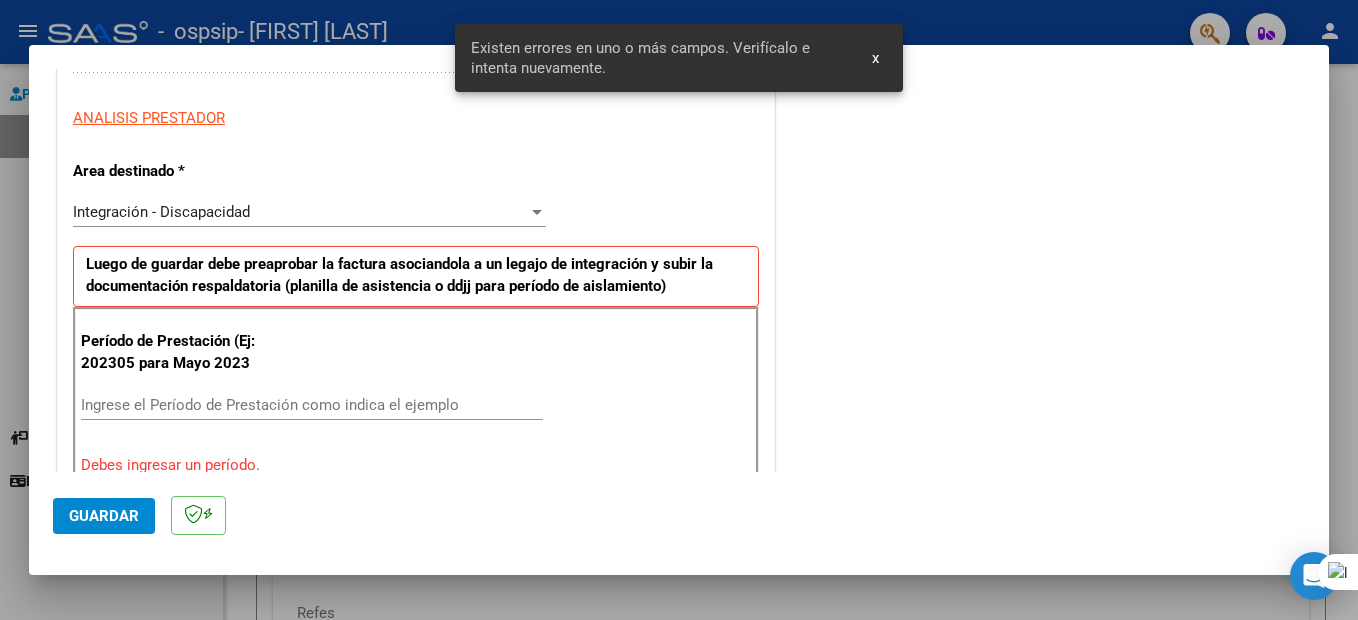 scroll, scrollTop: 457, scrollLeft: 0, axis: vertical 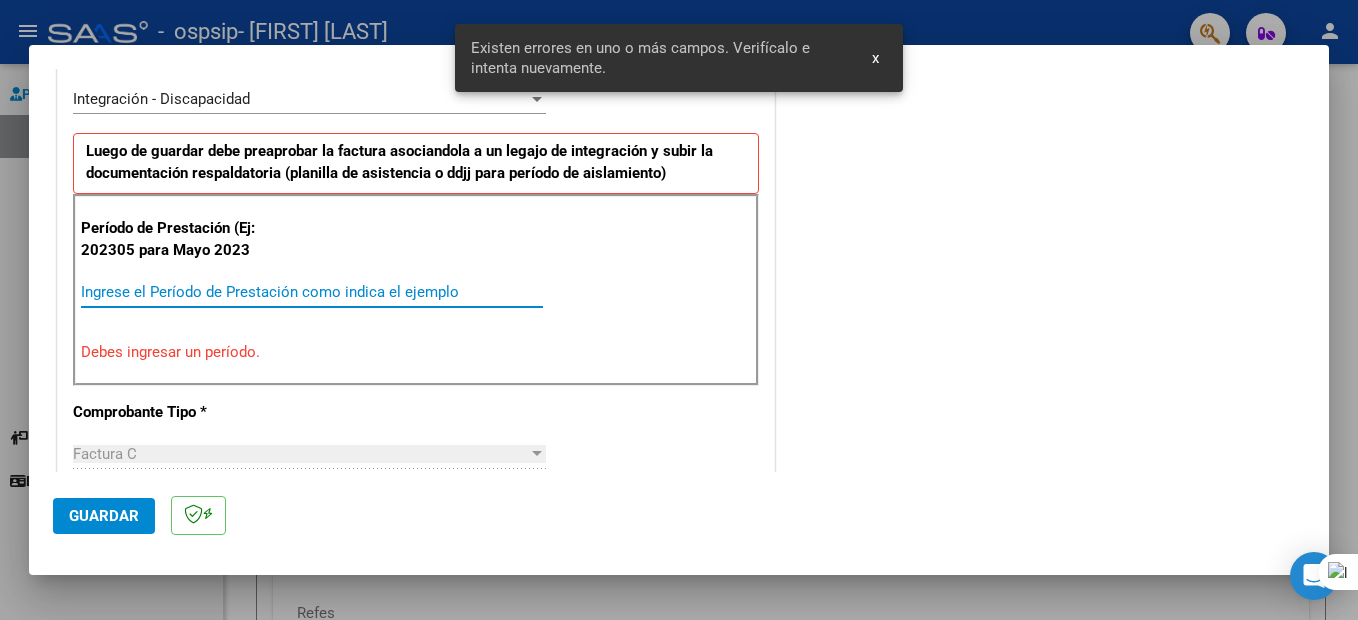click on "Ingrese el Período de Prestación como indica el ejemplo" at bounding box center [312, 292] 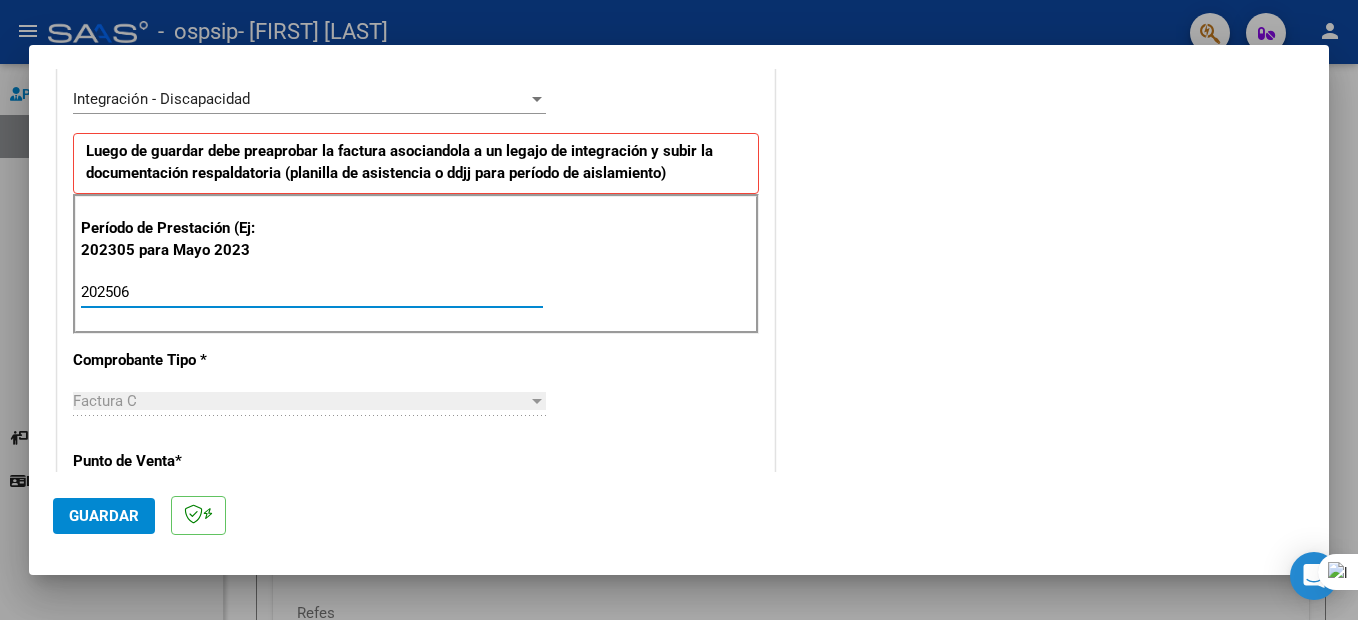 type on "202506" 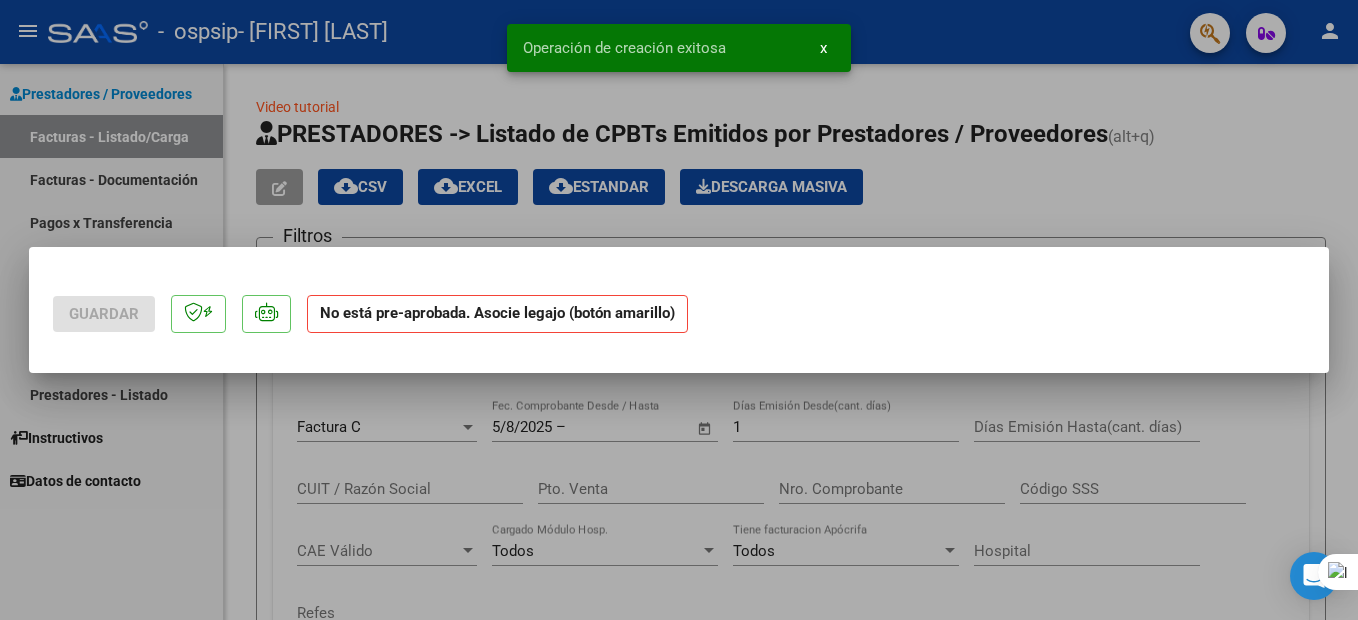 scroll, scrollTop: 0, scrollLeft: 0, axis: both 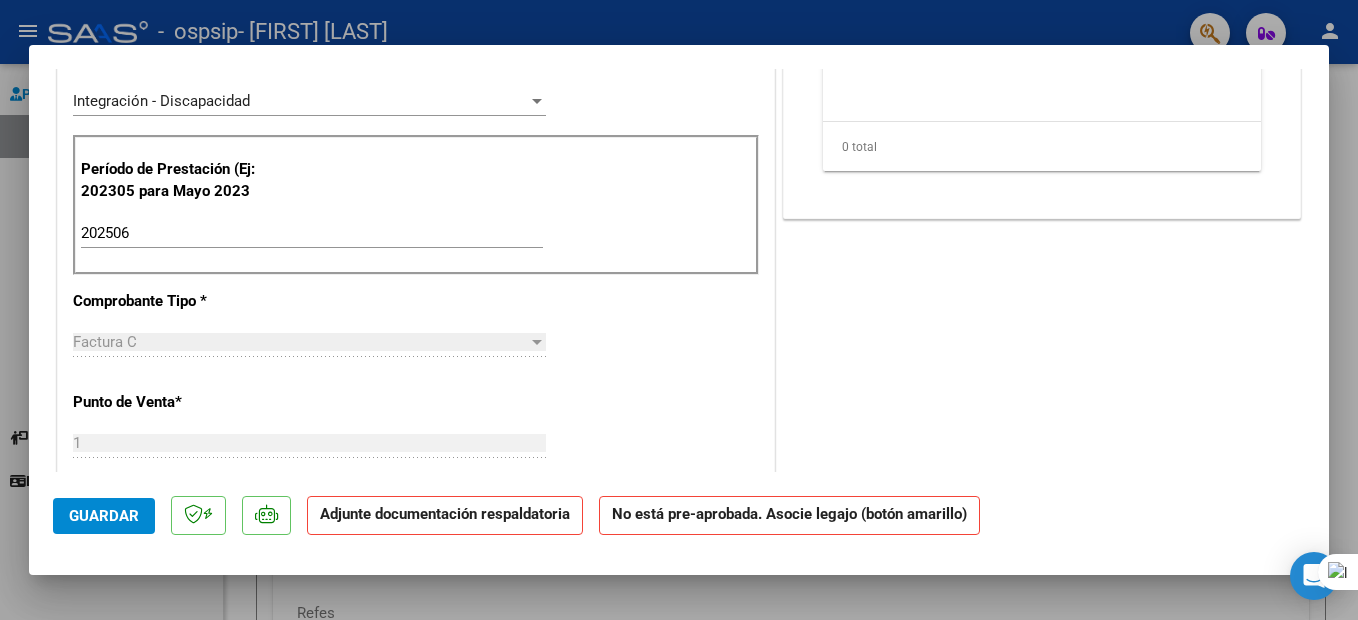 click on "202506 Ingrese el Período de Prestación como indica el ejemplo" at bounding box center (312, 233) 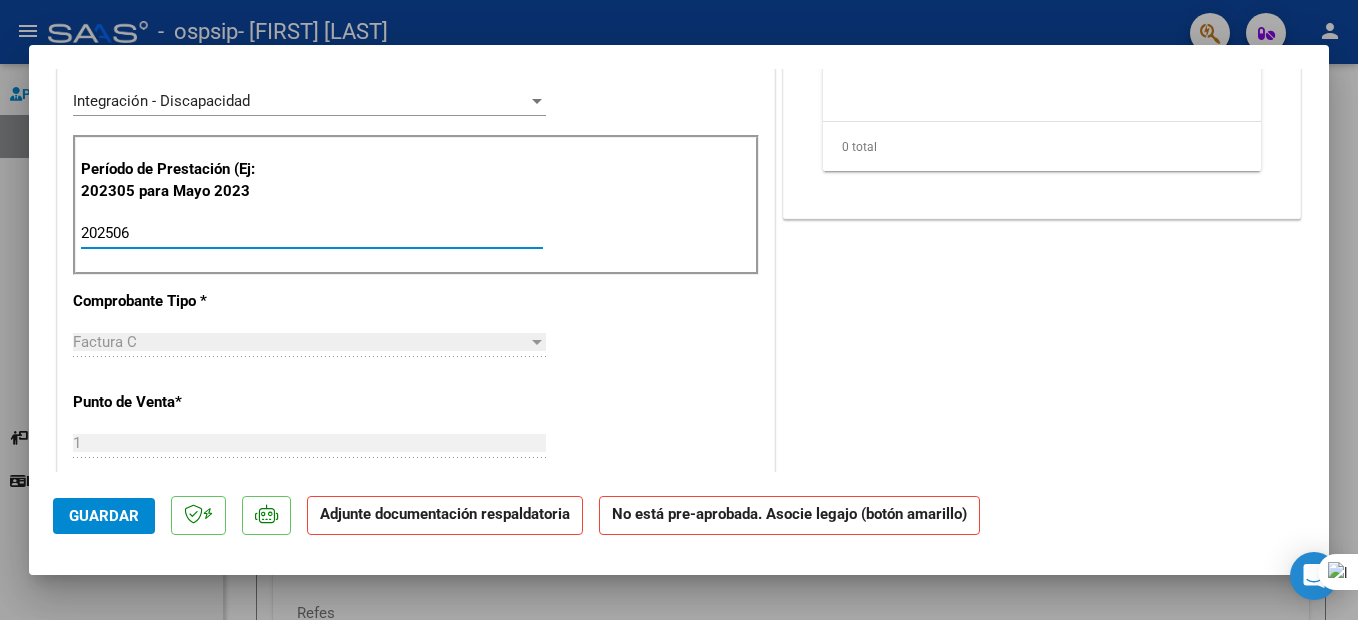 click on "202506" at bounding box center (312, 233) 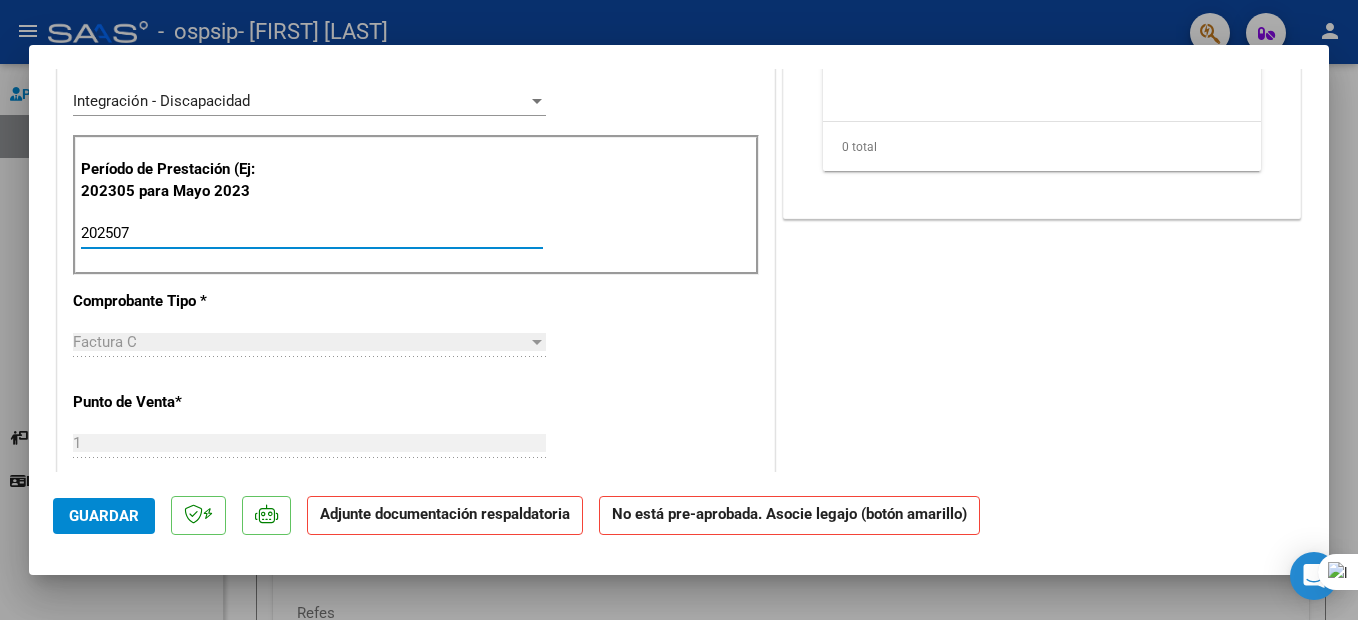 type on "202507" 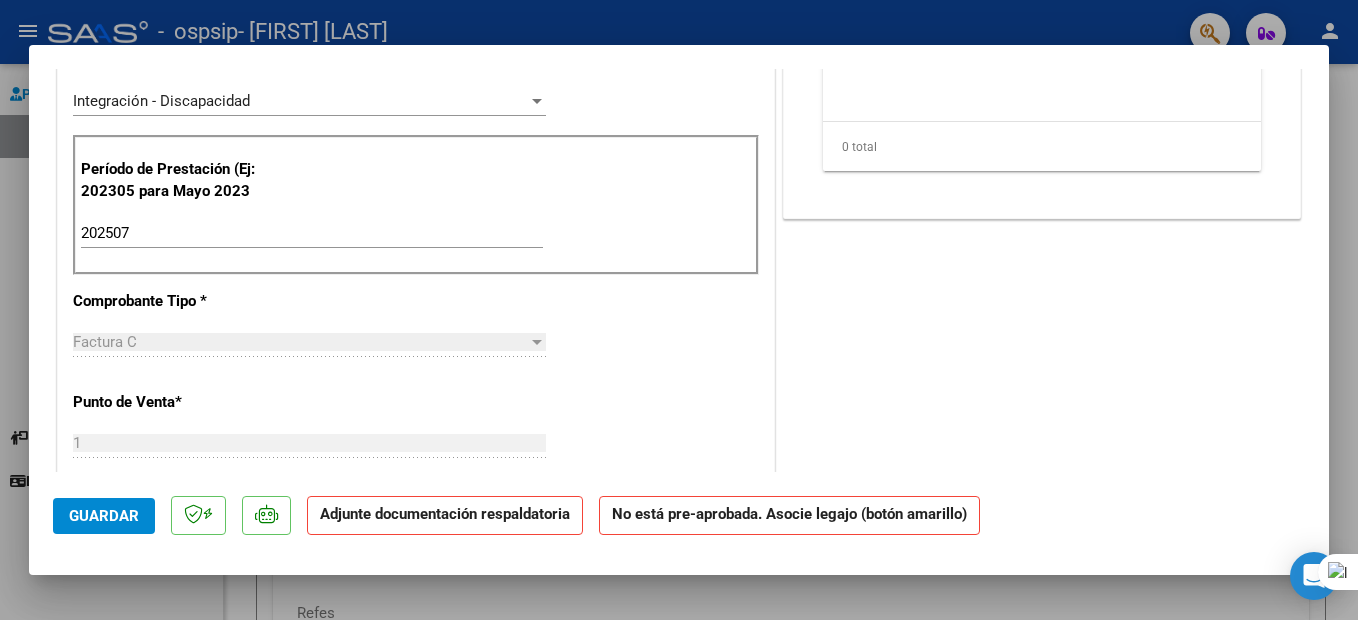 click on "Guardar Adjunte documentación respaldatoria No está pre-aprobada. Asocie legajo (botón amarillo)" 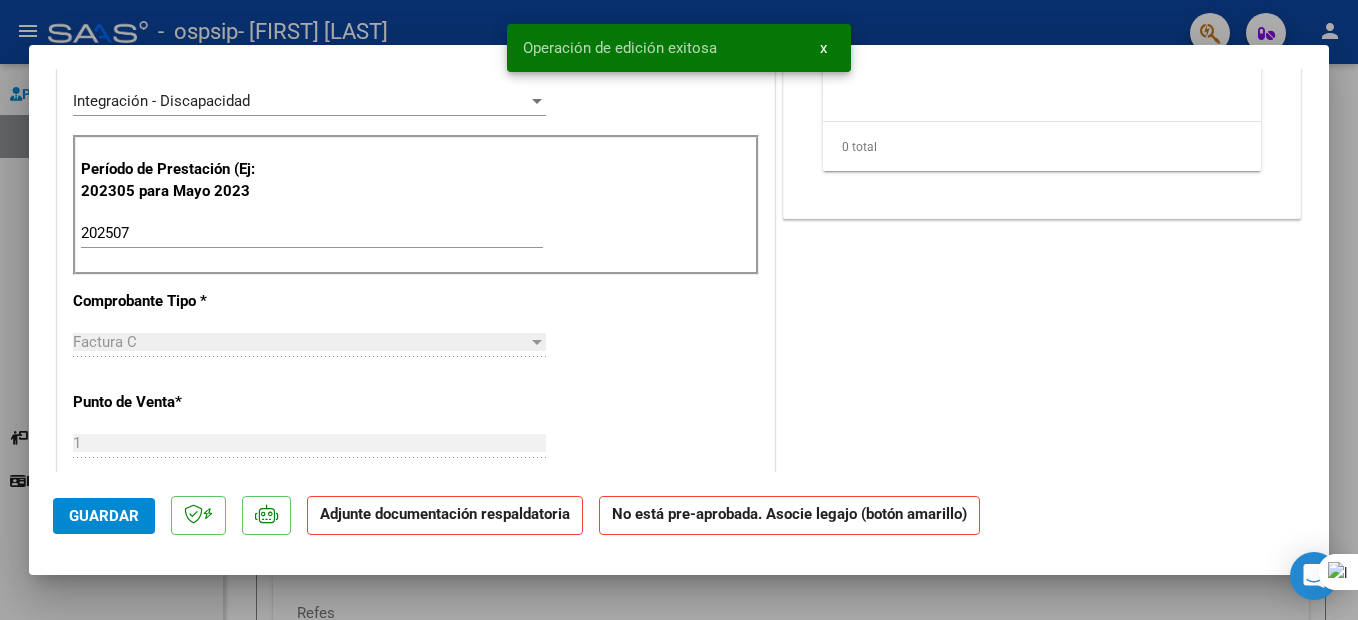 scroll, scrollTop: 146, scrollLeft: 0, axis: vertical 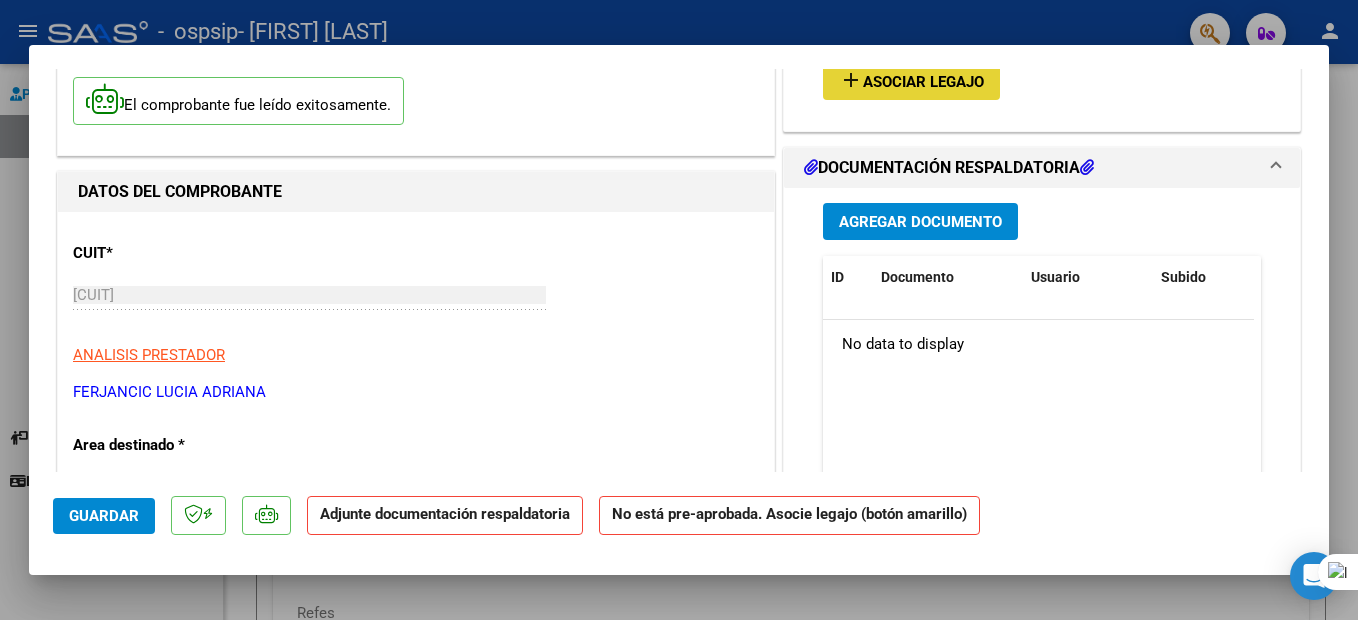 click on "Asociar Legajo" at bounding box center (923, 82) 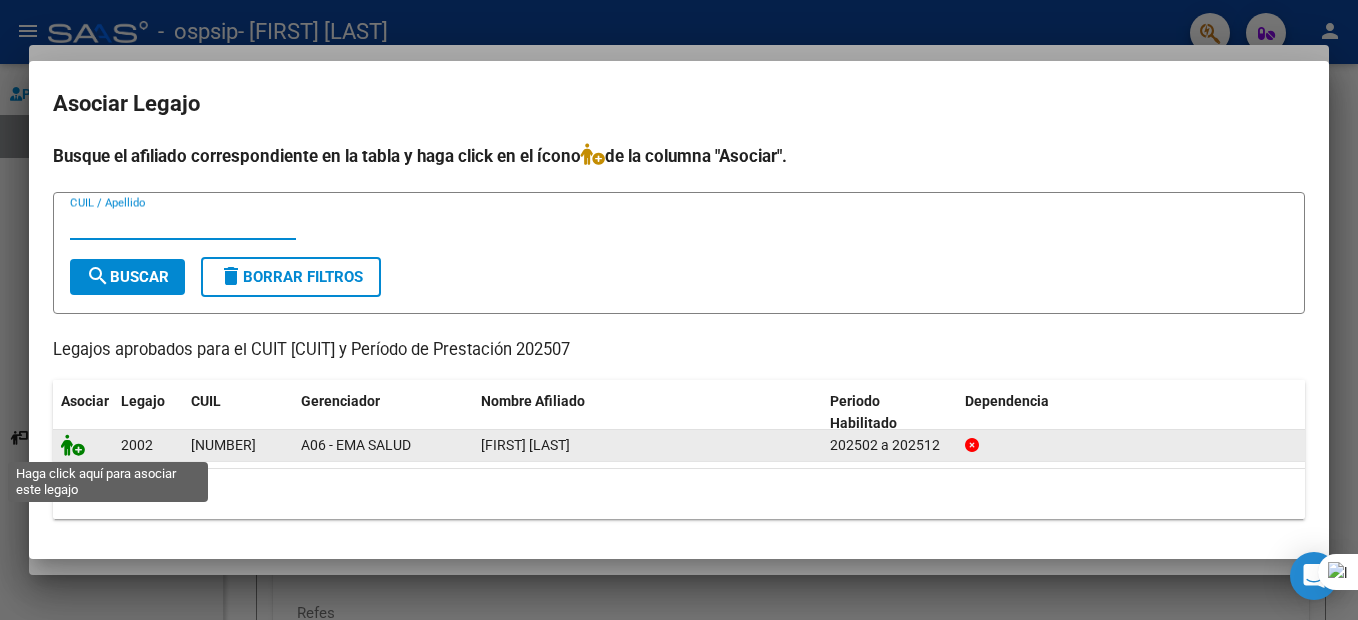 click 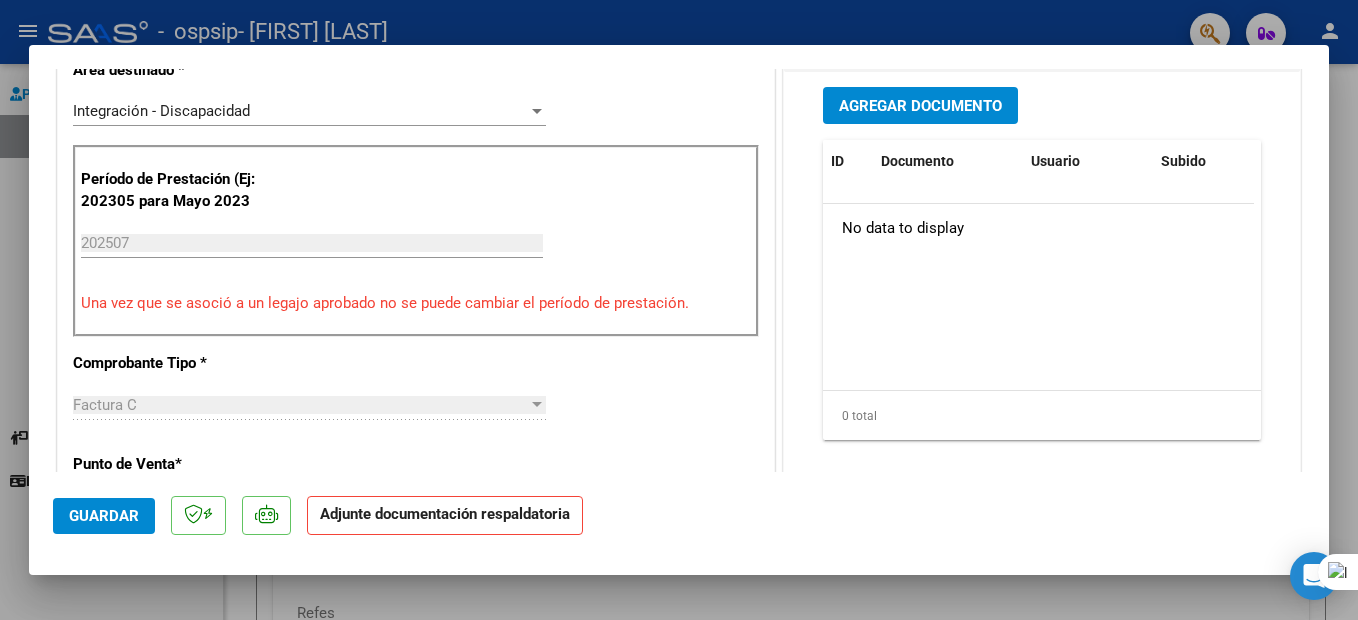 scroll, scrollTop: 526, scrollLeft: 0, axis: vertical 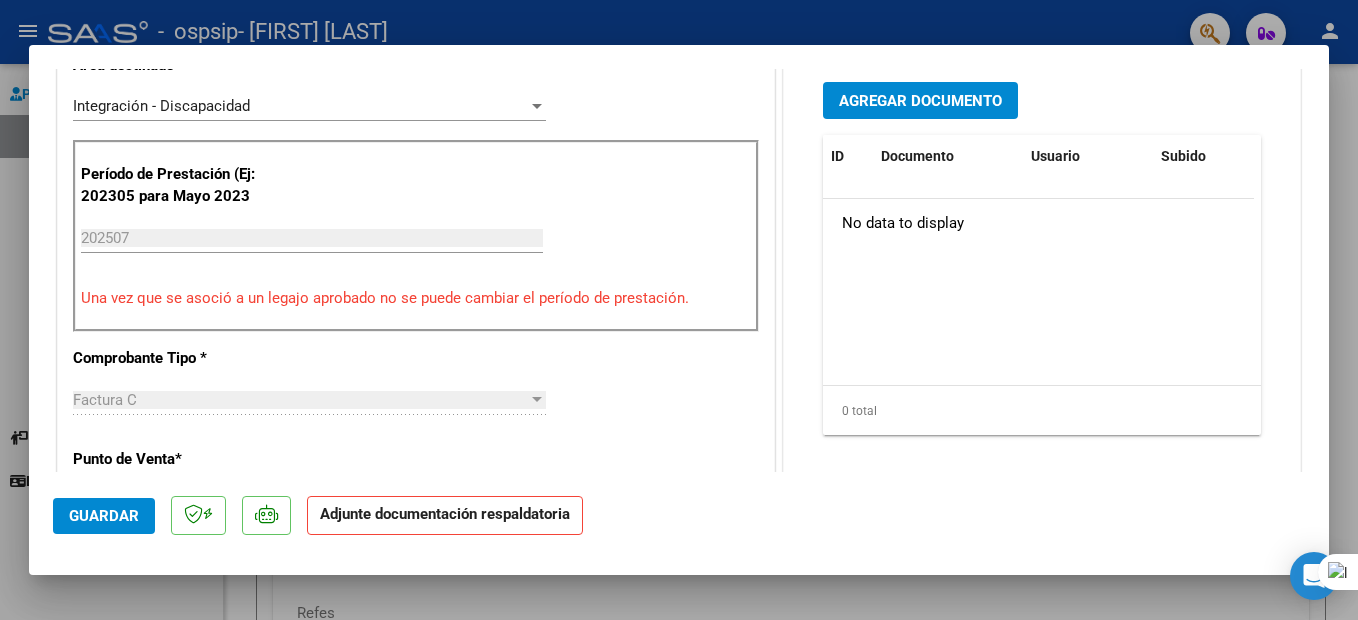 click on "Agregar Documento" at bounding box center [920, 101] 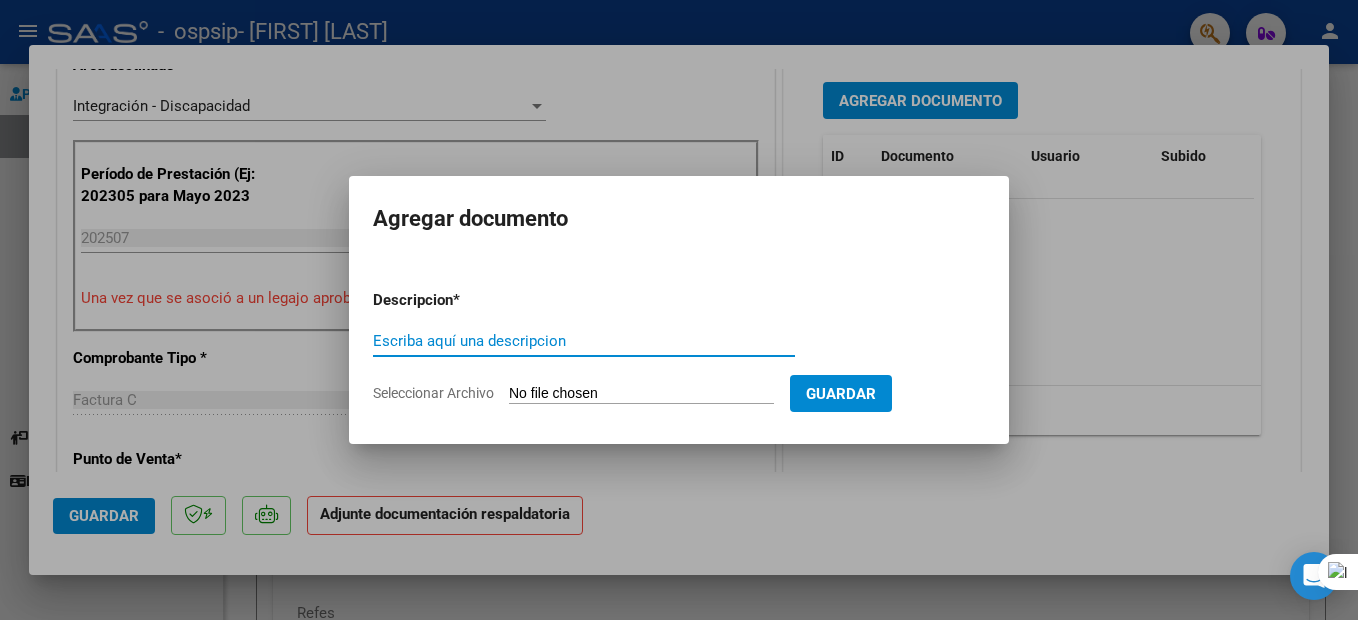 click on "Escriba aquí una descripcion" at bounding box center (584, 341) 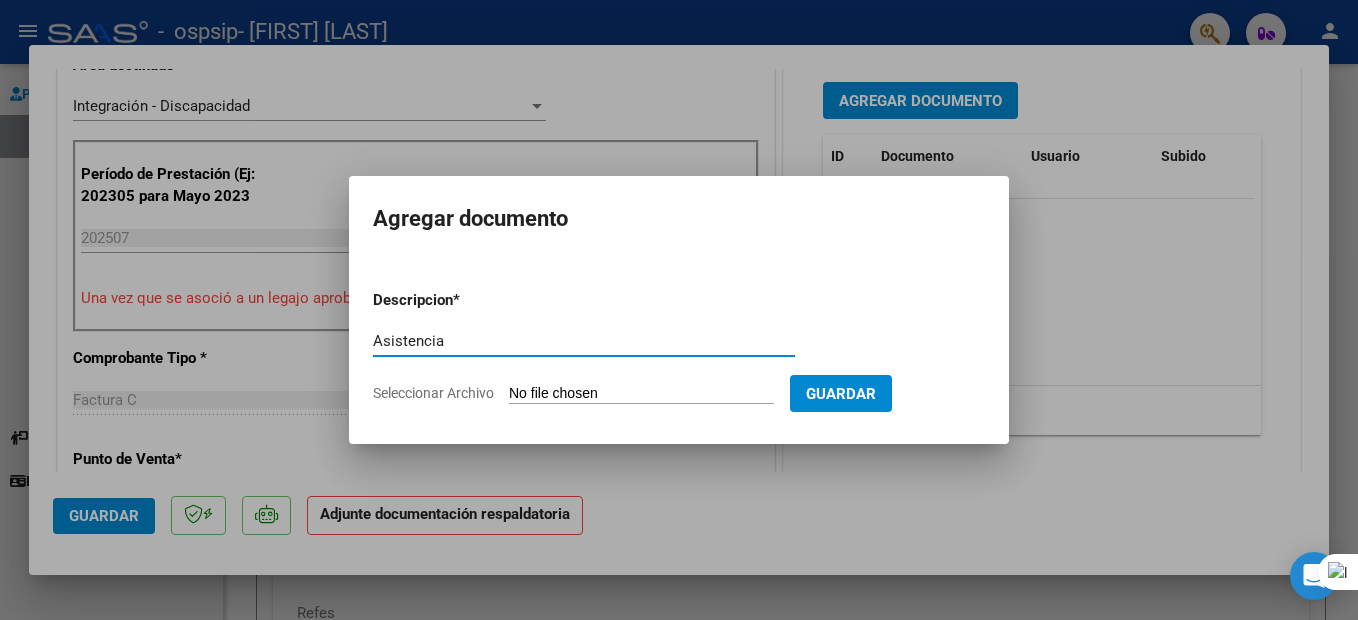 type on "Asistencia" 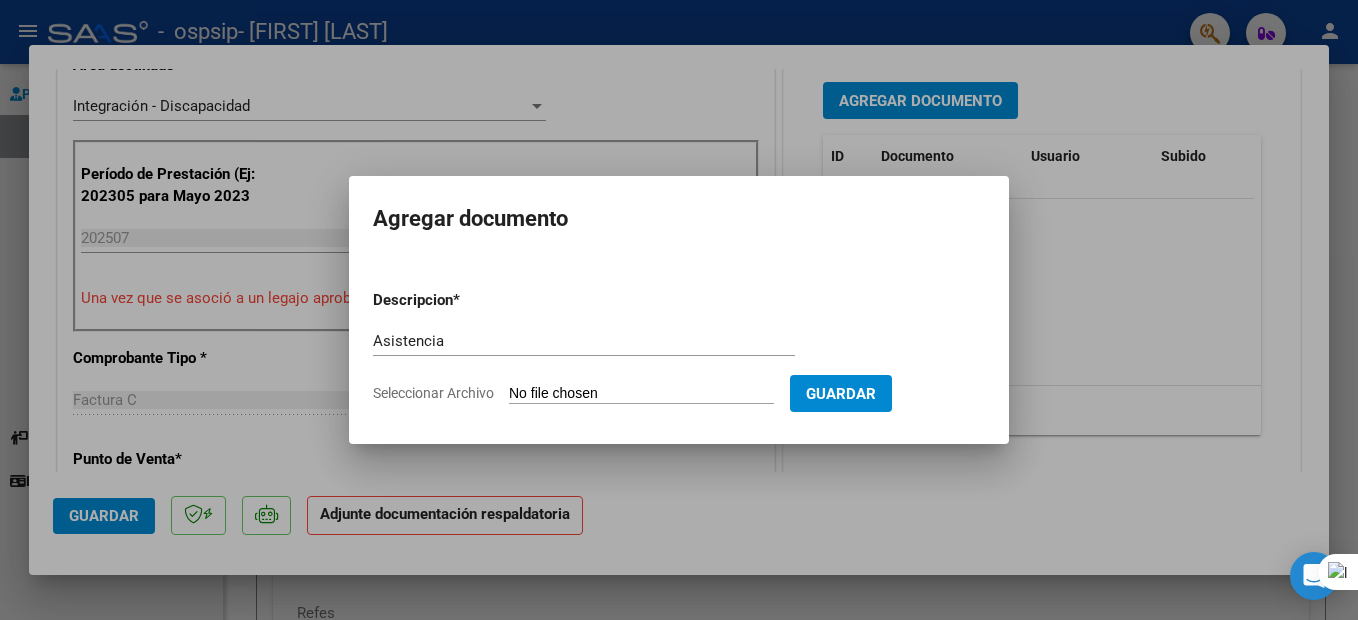 click on "Seleccionar Archivo" at bounding box center [641, 394] 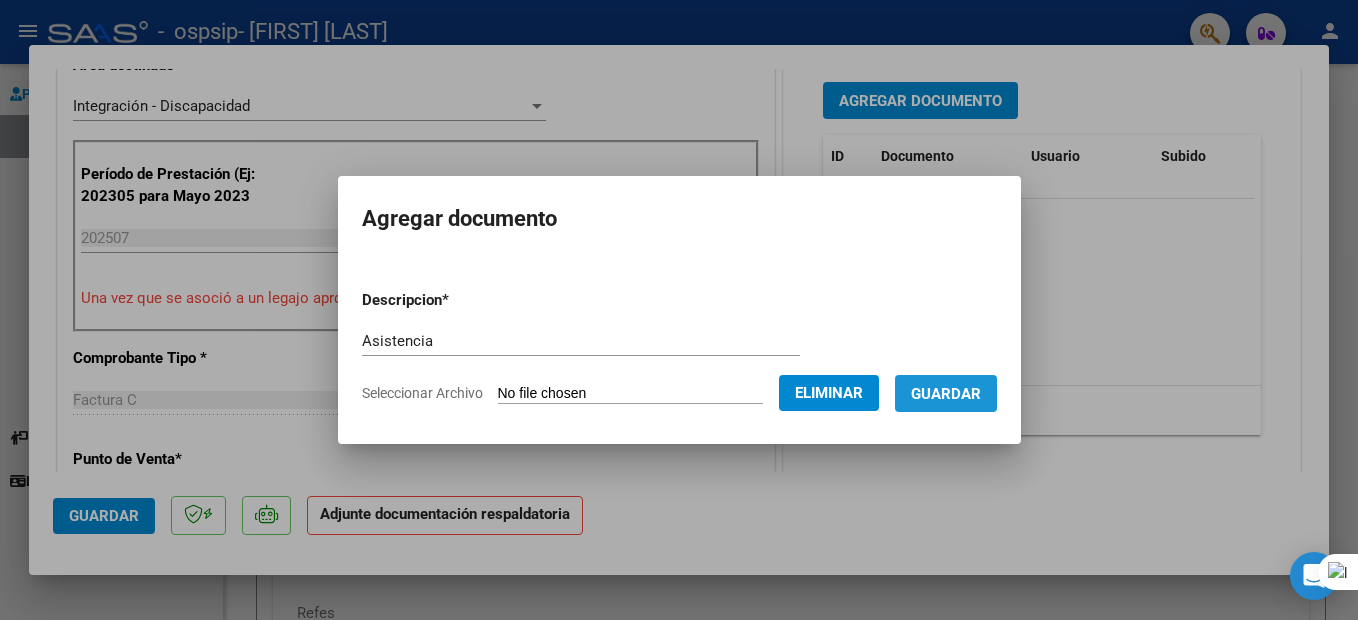 click on "Guardar" at bounding box center [946, 394] 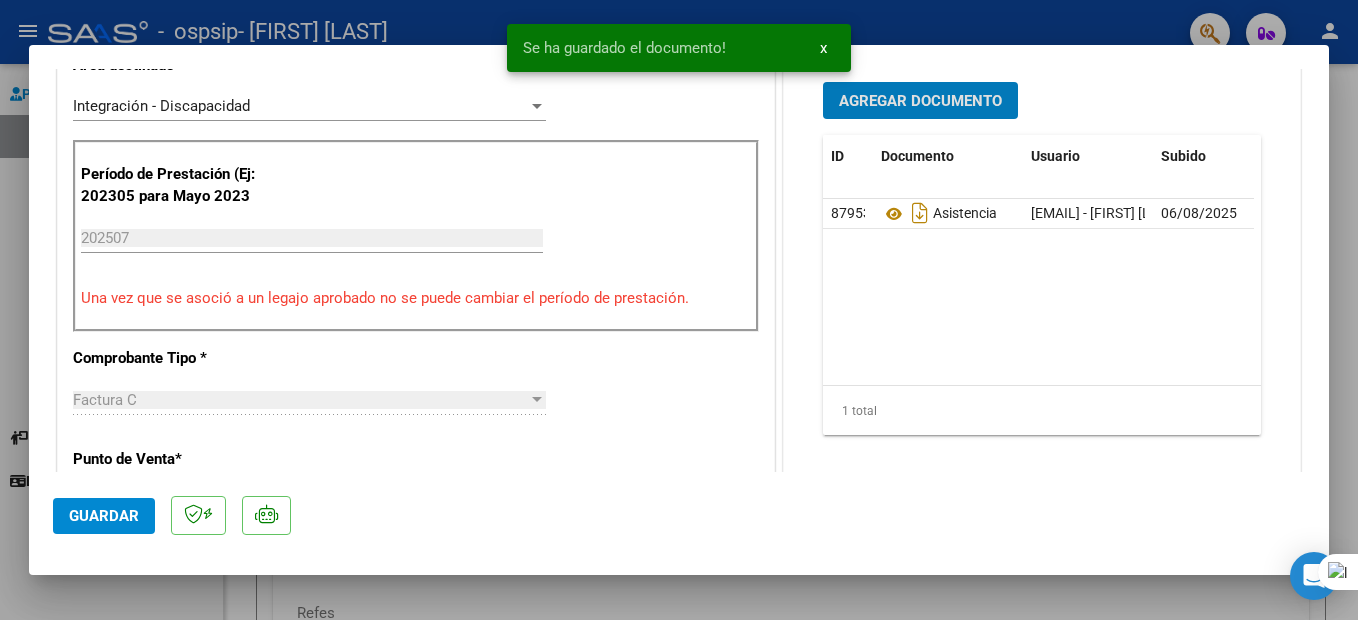 click on "Guardar" 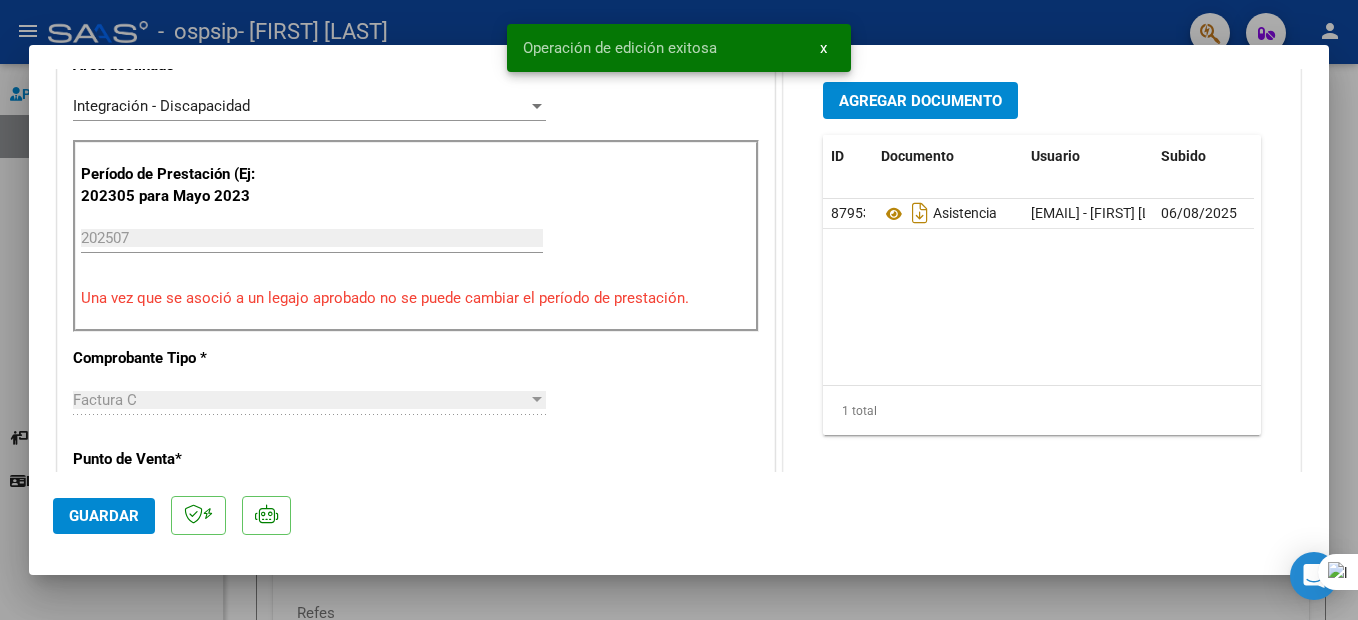 click on "Guardar" 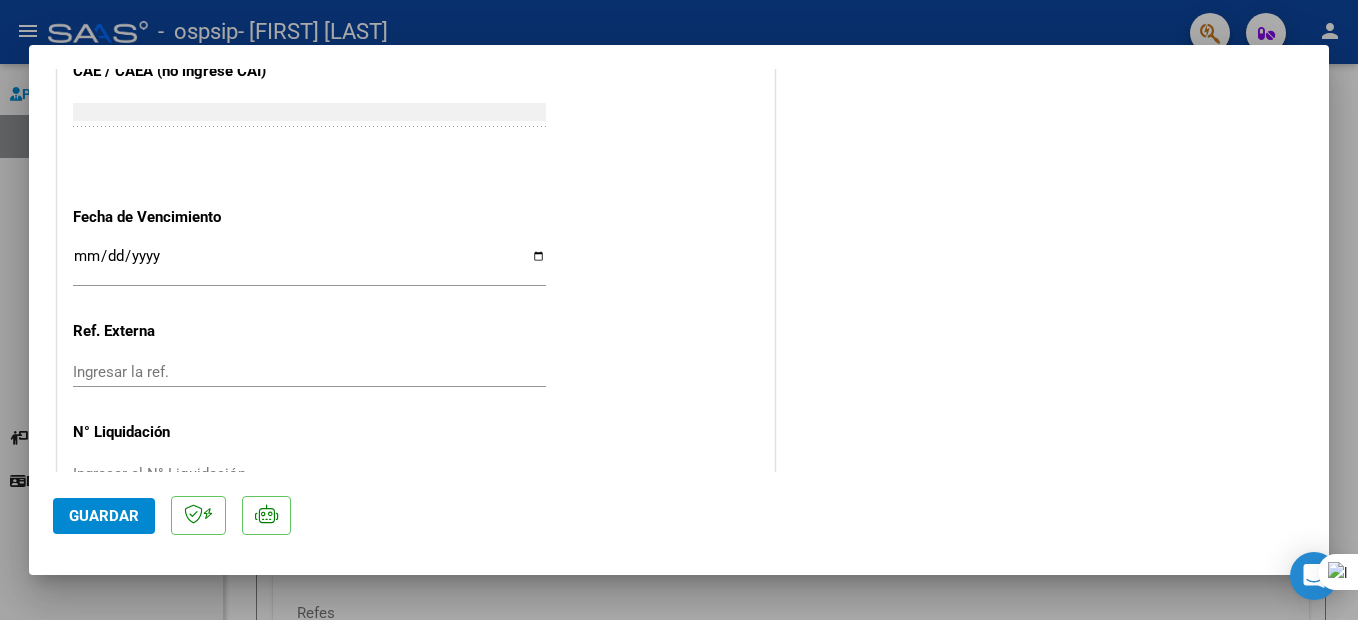 scroll, scrollTop: 1387, scrollLeft: 0, axis: vertical 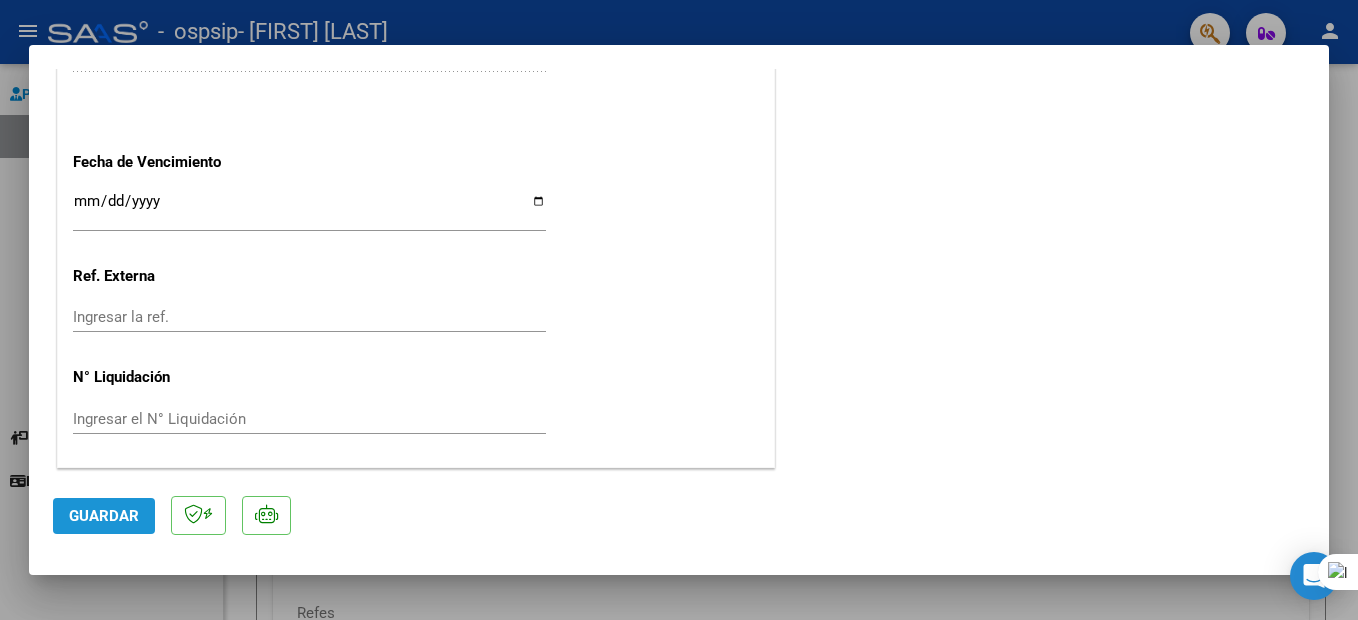 click on "Guardar" 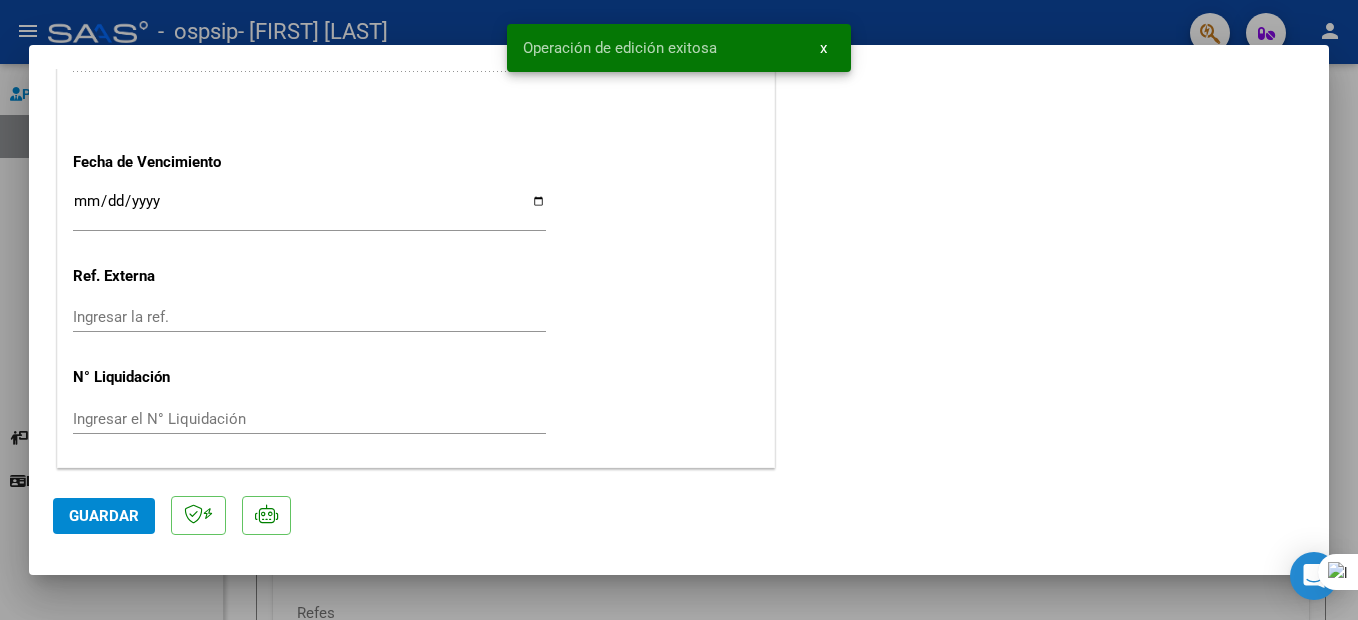 click at bounding box center (679, 310) 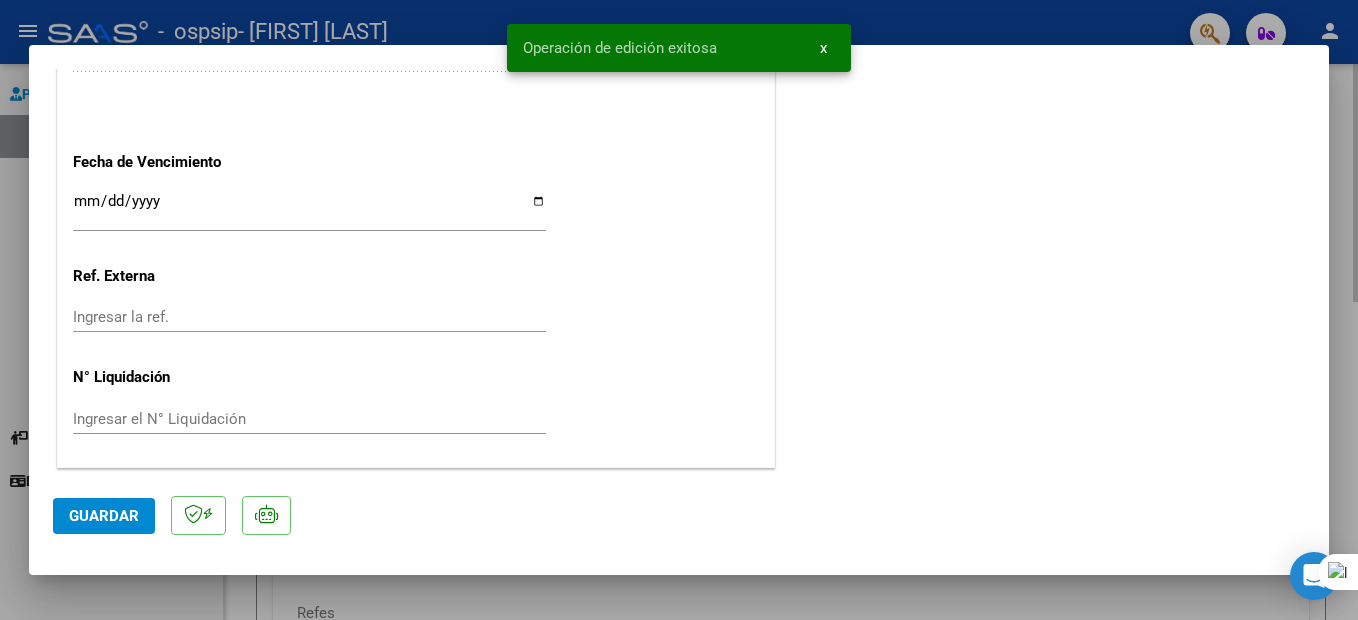 click on "Factura C Comprobante Tipo 5/8/2025 5/8/2025 – End date Fec. Comprobante Desde / Hasta 1 Días Emisión Desde(cant. días) Días Emisión Hasta(cant. días) CUIT / Razón Social Pto. Venta Nro. Comprobante Código SSS CAE Válido CAE Válido Todos Cargado Módulo Hosp. Todos Tiene facturacion Apócrifa Hospital Refes" at bounding box center [791, 522] 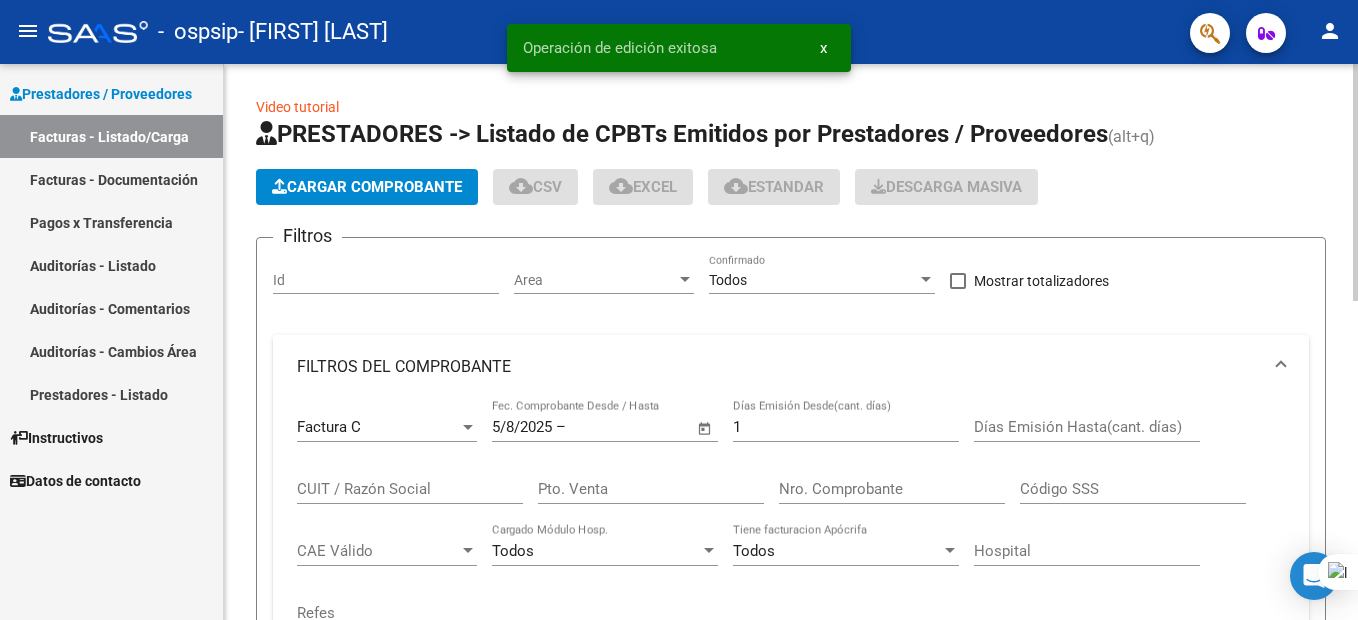 scroll, scrollTop: 4, scrollLeft: 0, axis: vertical 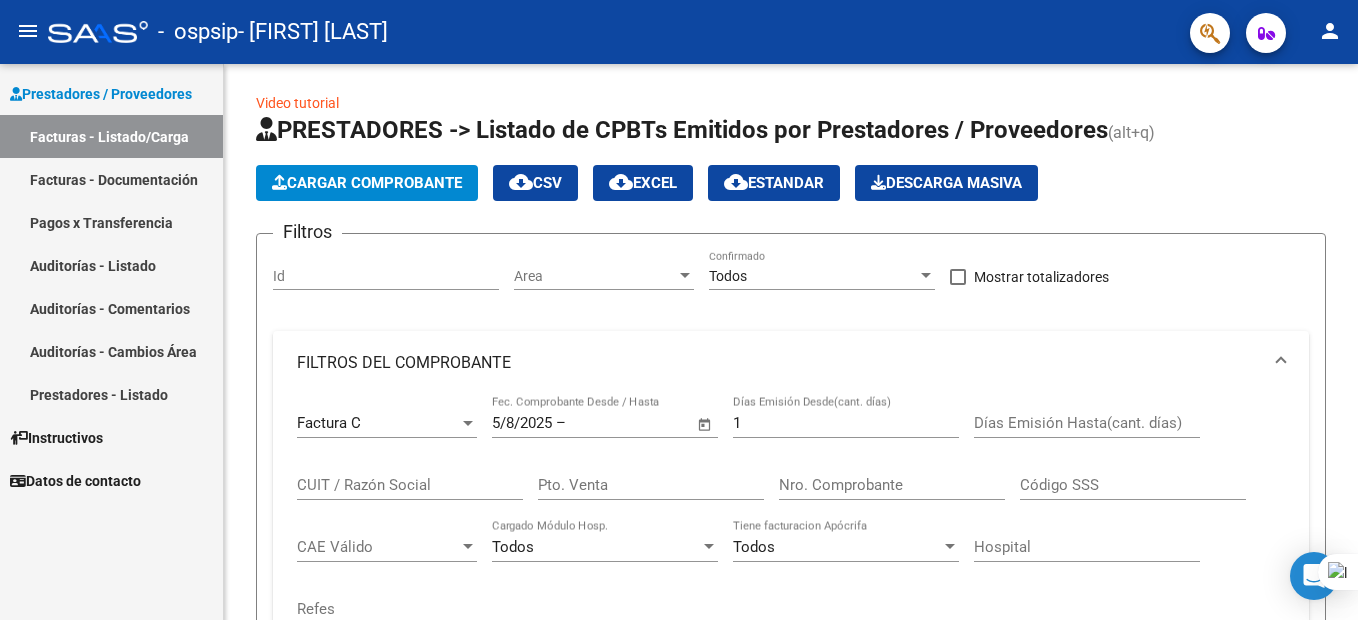 drag, startPoint x: 1357, startPoint y: 216, endPoint x: 1361, endPoint y: 278, distance: 62.1289 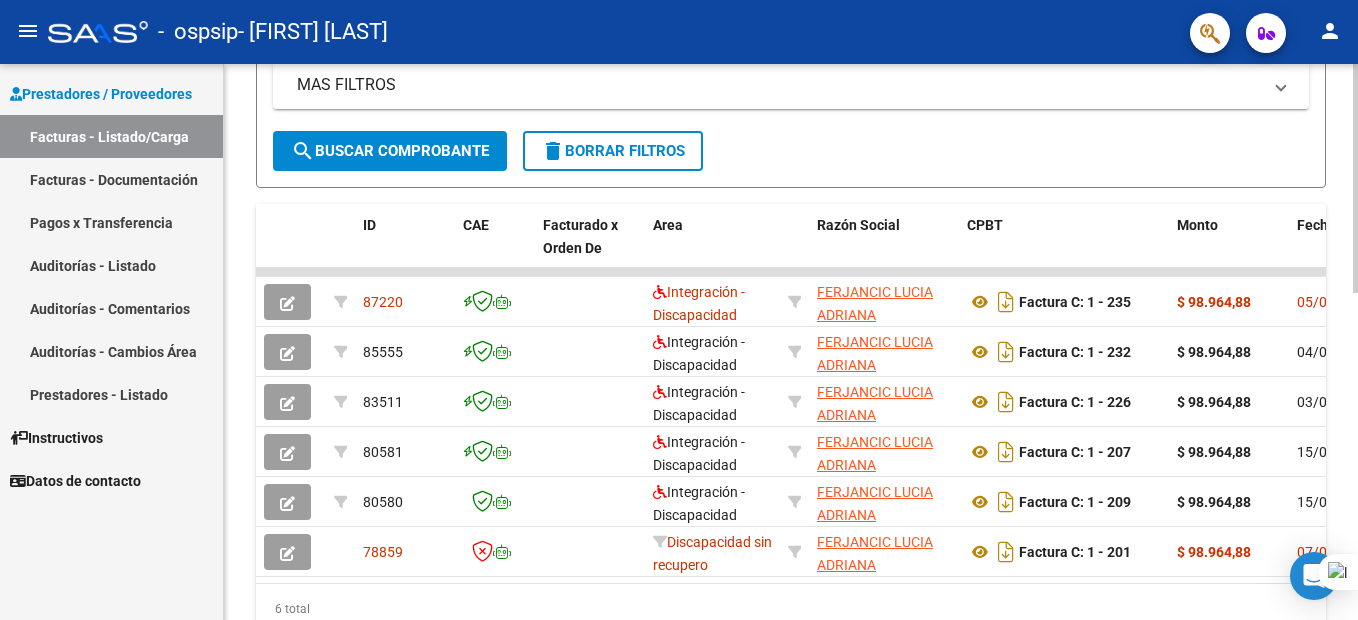 scroll, scrollTop: 699, scrollLeft: 0, axis: vertical 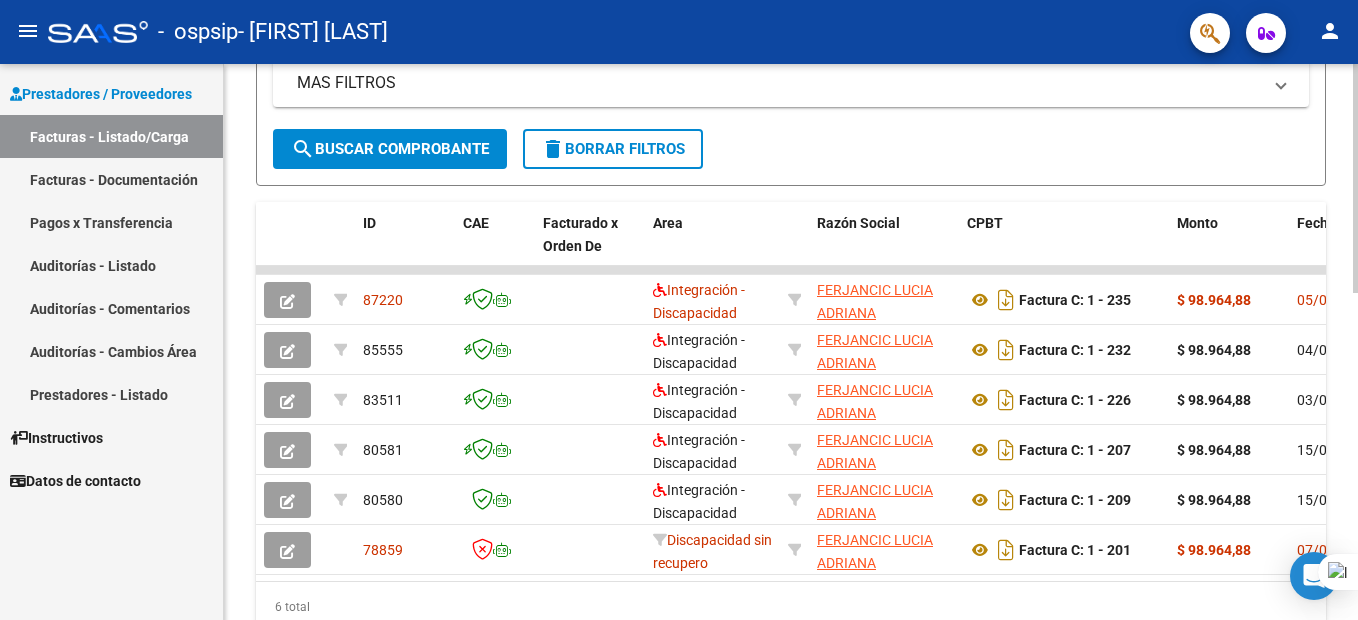 click on "menu -   ospsip   - [FIRST] [LAST] person    Prestadores / Proveedores Facturas - Listado/Carga Facturas - Documentación Pagos x Transferencia Auditorías - Listado Auditorías - Comentarios Auditorías - Cambios Área Prestadores - Listado    Instructivos    Datos de contacto  Video tutorial   PRESTADORES -> Listado de CPBTs Emitidos por Prestadores / Proveedores (alt+q)   Cargar Comprobante
cloud_download  CSV  cloud_download  EXCEL  cloud_download  Estandar   Descarga Masiva
Filtros Id Area Area Todos Confirmado   Mostrar totalizadores   FILTROS DEL COMPROBANTE  Factura C Comprobante Tipo 5/8/2025 5/8/2025 – End date Fec. Comprobante Desde / Hasta 1 Días Emisión Desde(cant. días) Días Emisión Hasta(cant. días) CUIT / Razón Social Pto. Venta Nro. Comprobante Código SSS CAE Válido CAE Válido Todos Cargado Módulo Hosp. Todos Tiene facturacion Apócrifa Hospital Refes  FILTROS DE INTEGRACION  Período De Prestación Todos Rendido x SSS (dr_envio) Tipo de Registro Todos 1" at bounding box center [679, 310] 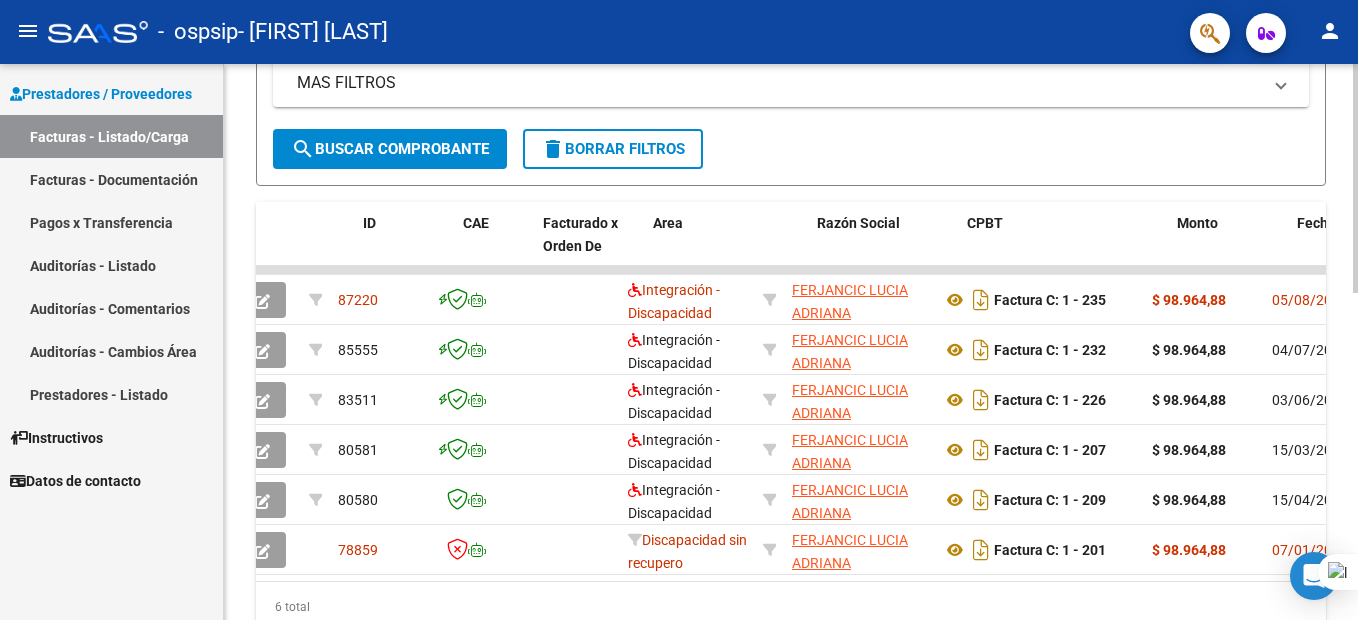scroll, scrollTop: 0, scrollLeft: 0, axis: both 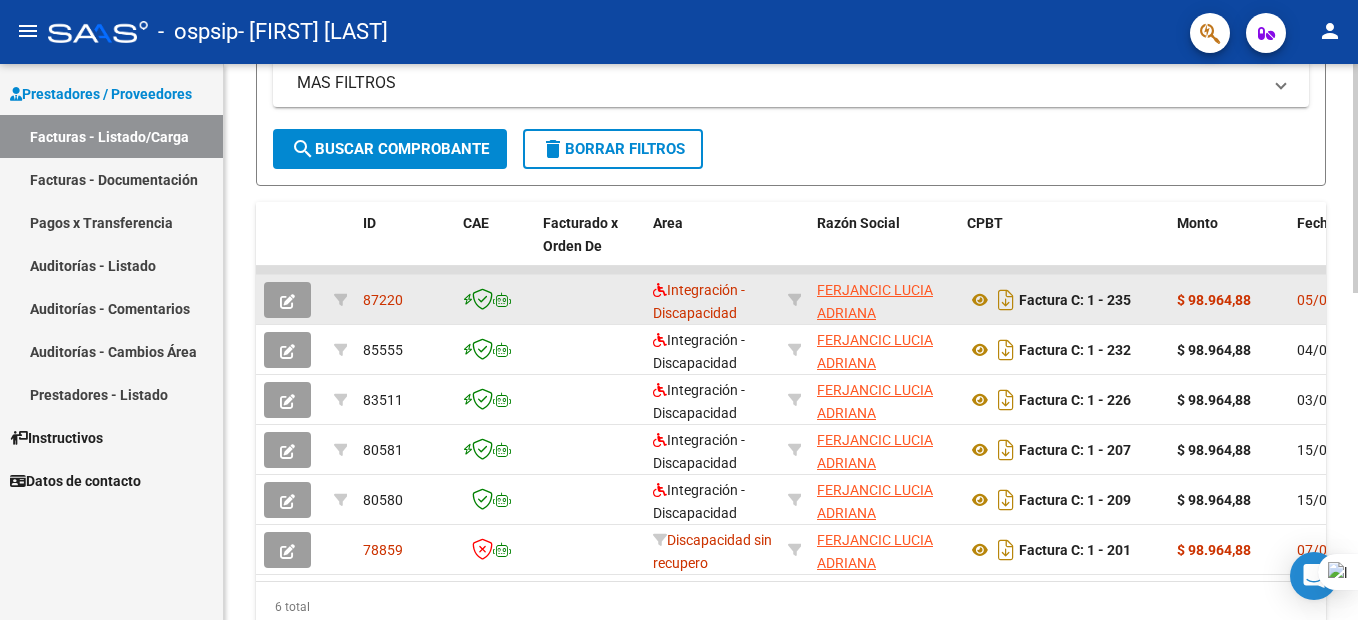 click on "87220" 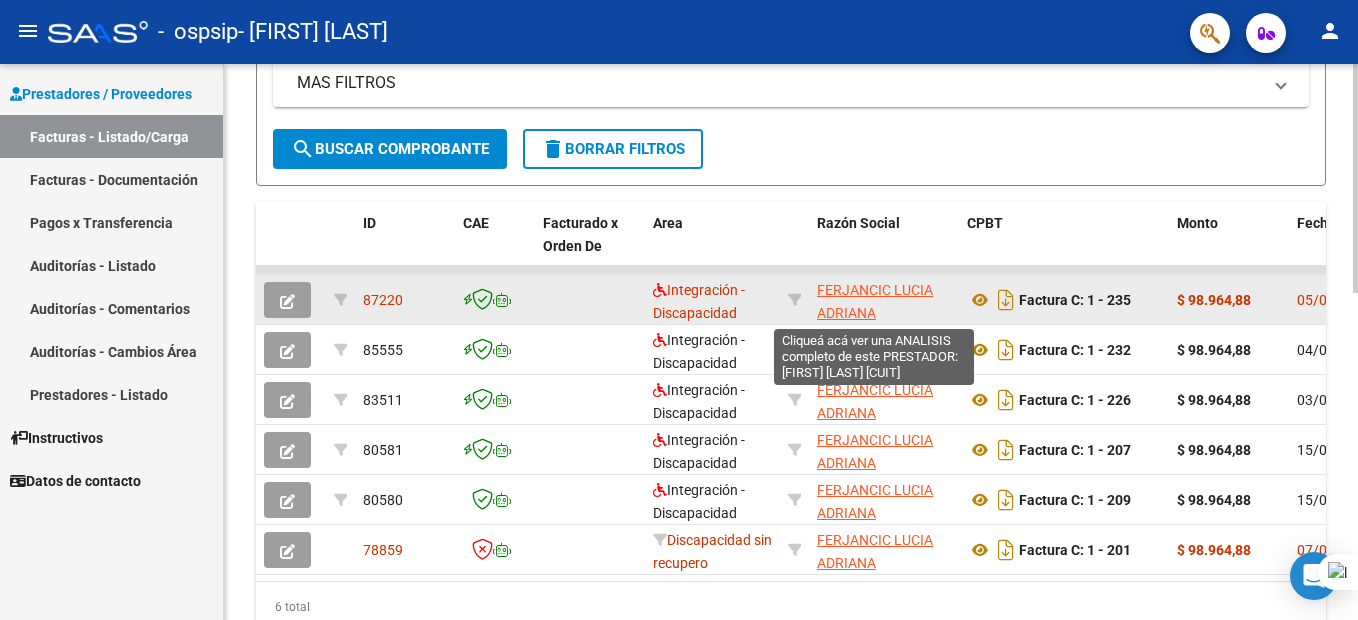 click on "FERJANCIC LUCIA ADRIANA" 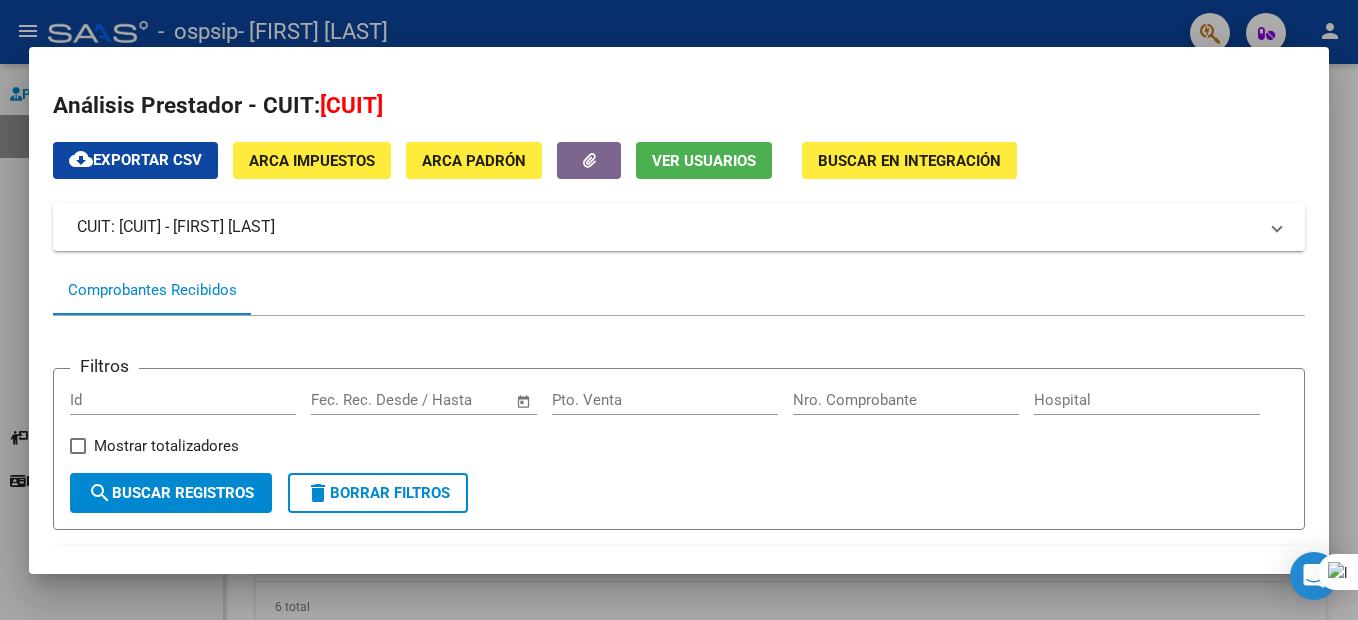 click at bounding box center [679, 310] 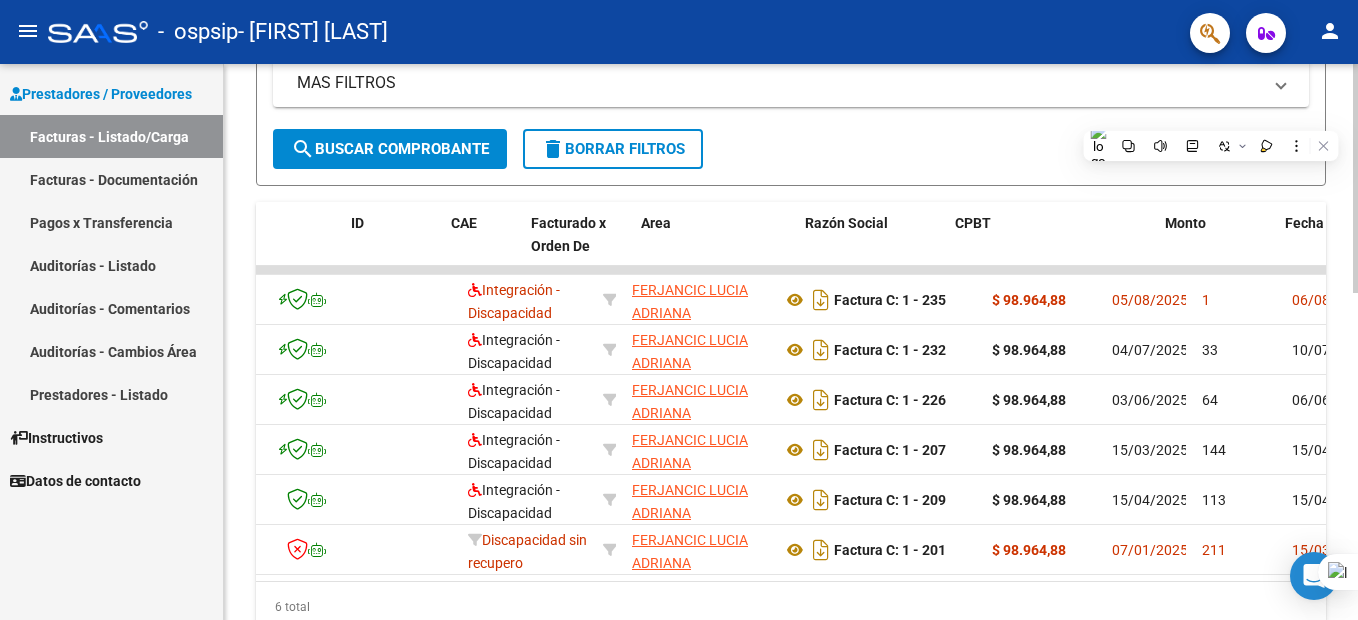 scroll, scrollTop: 0, scrollLeft: 12, axis: horizontal 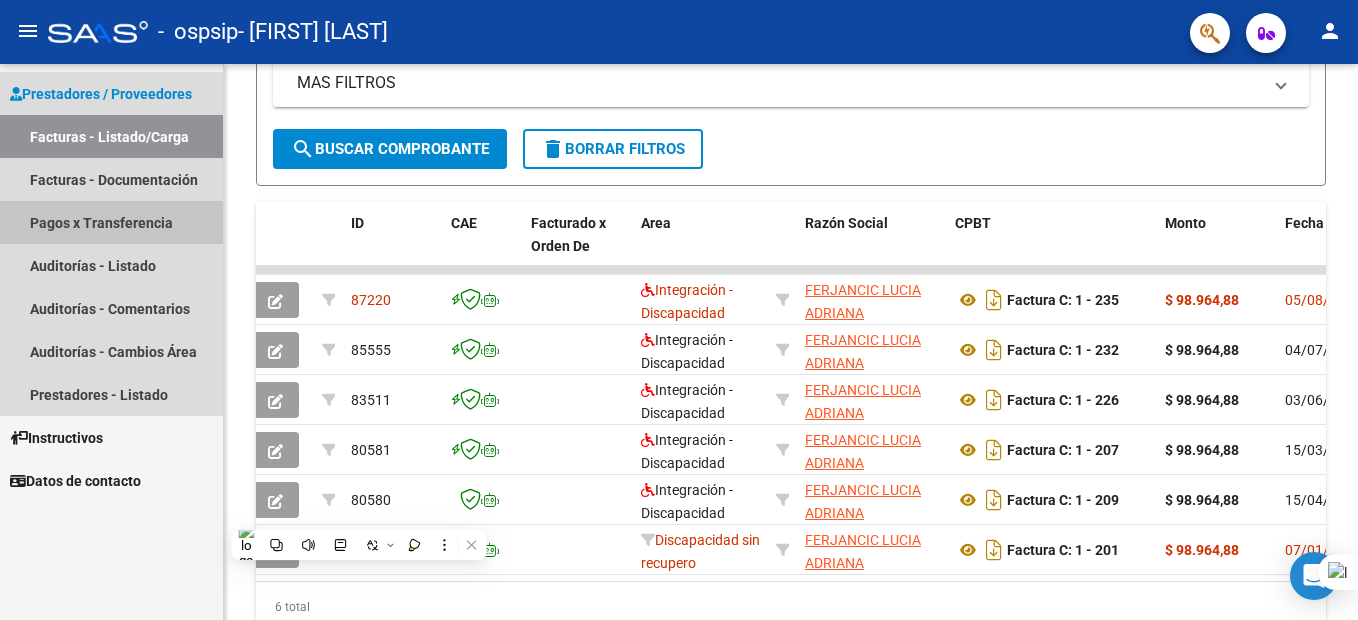 click on "Pagos x Transferencia" at bounding box center [111, 222] 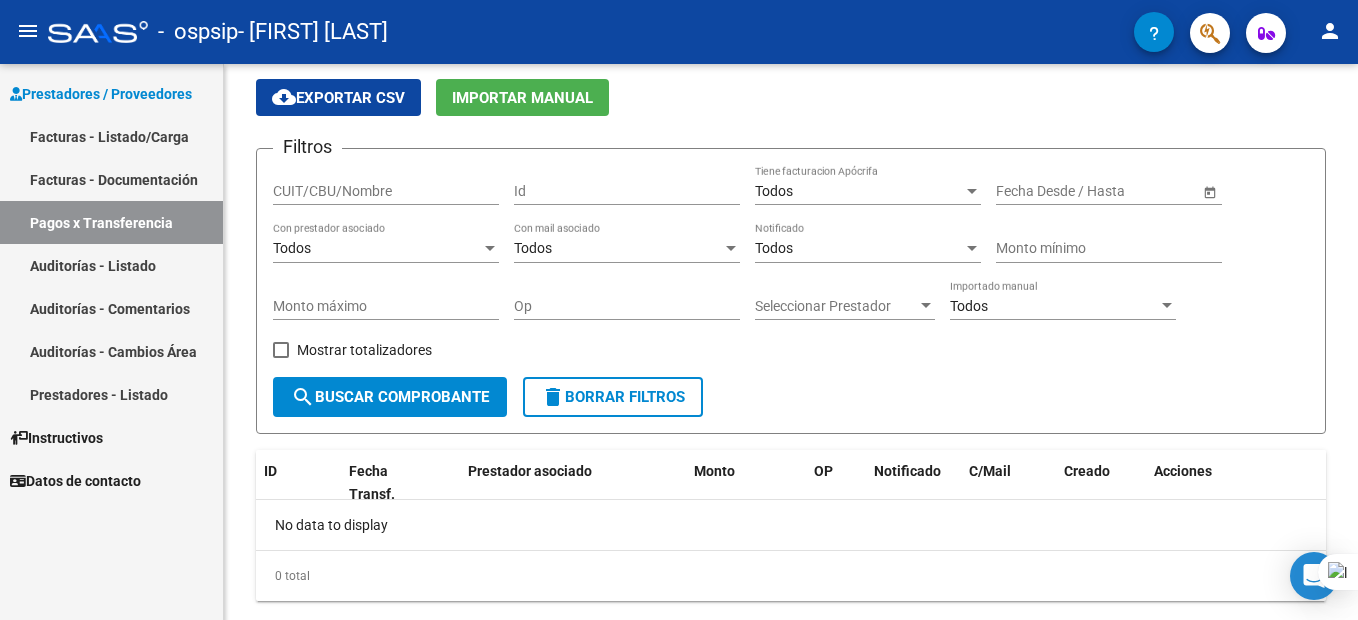 scroll, scrollTop: 113, scrollLeft: 0, axis: vertical 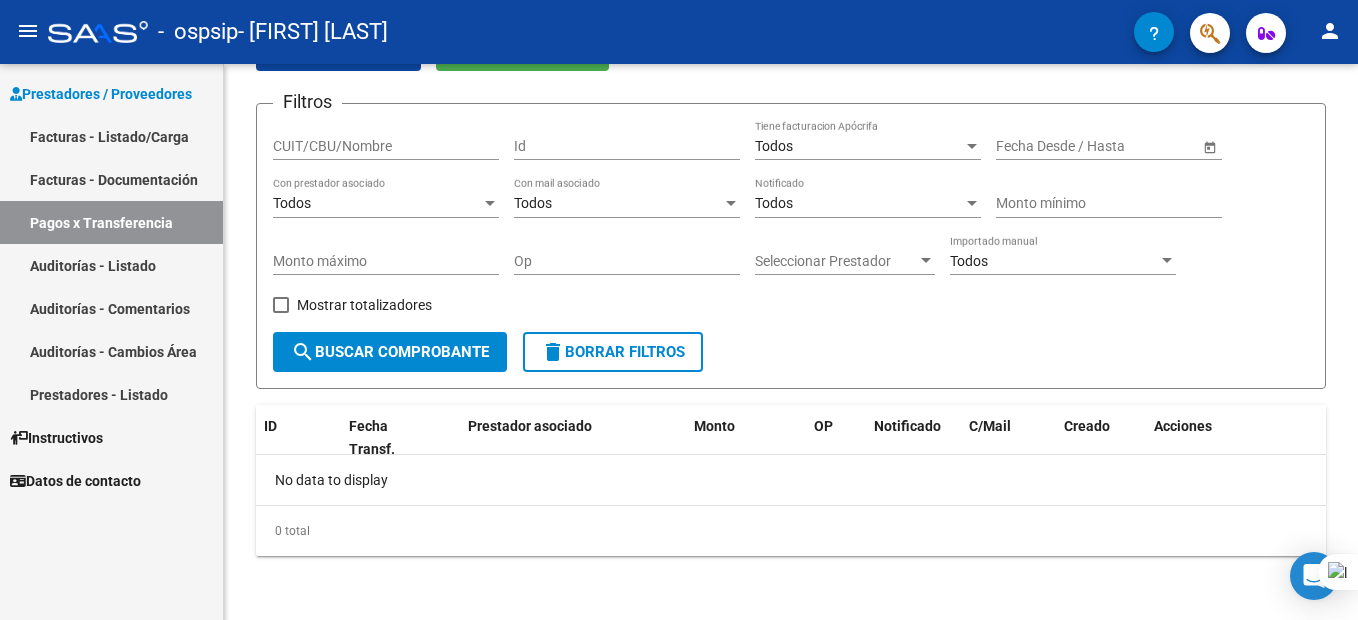 drag, startPoint x: 1360, startPoint y: 242, endPoint x: 1357, endPoint y: 168, distance: 74.06078 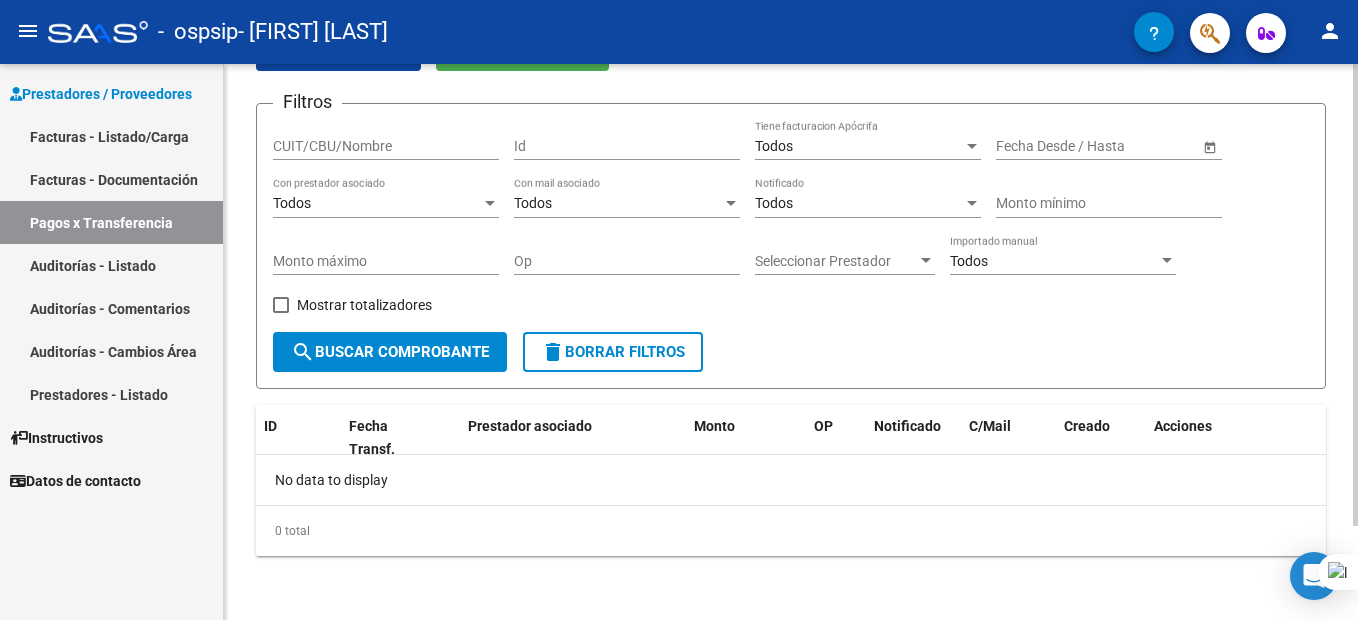 scroll, scrollTop: 0, scrollLeft: 0, axis: both 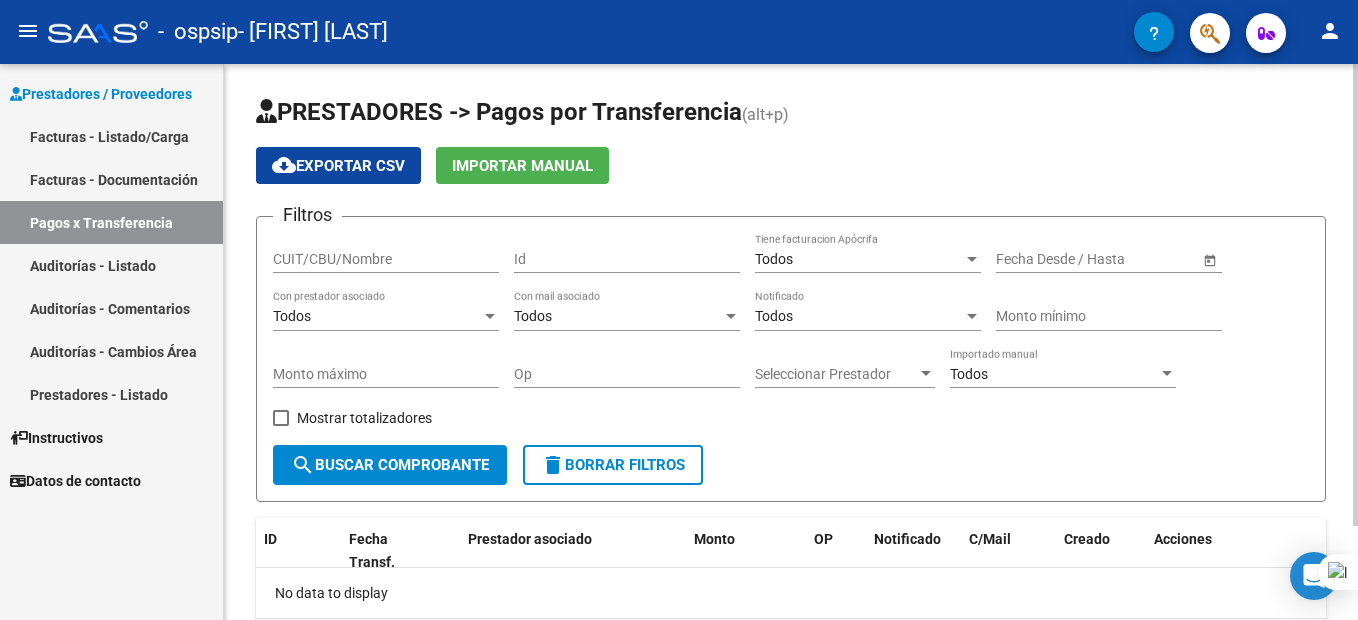 click 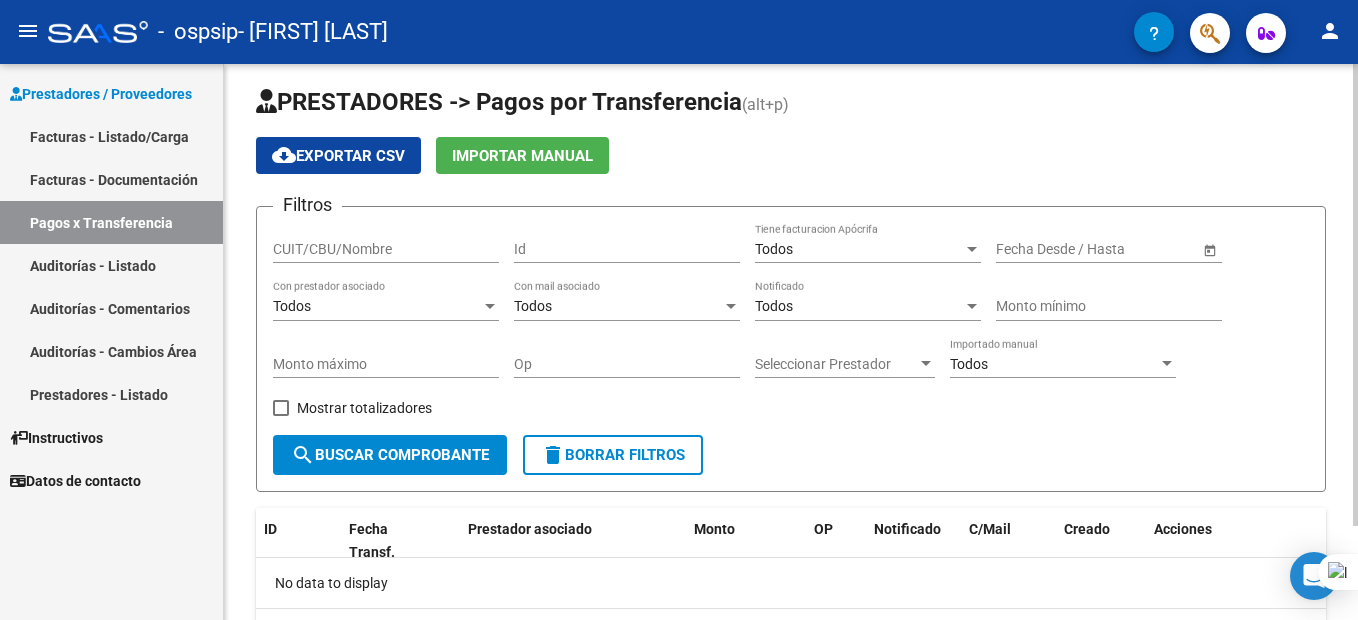 scroll, scrollTop: 14, scrollLeft: 0, axis: vertical 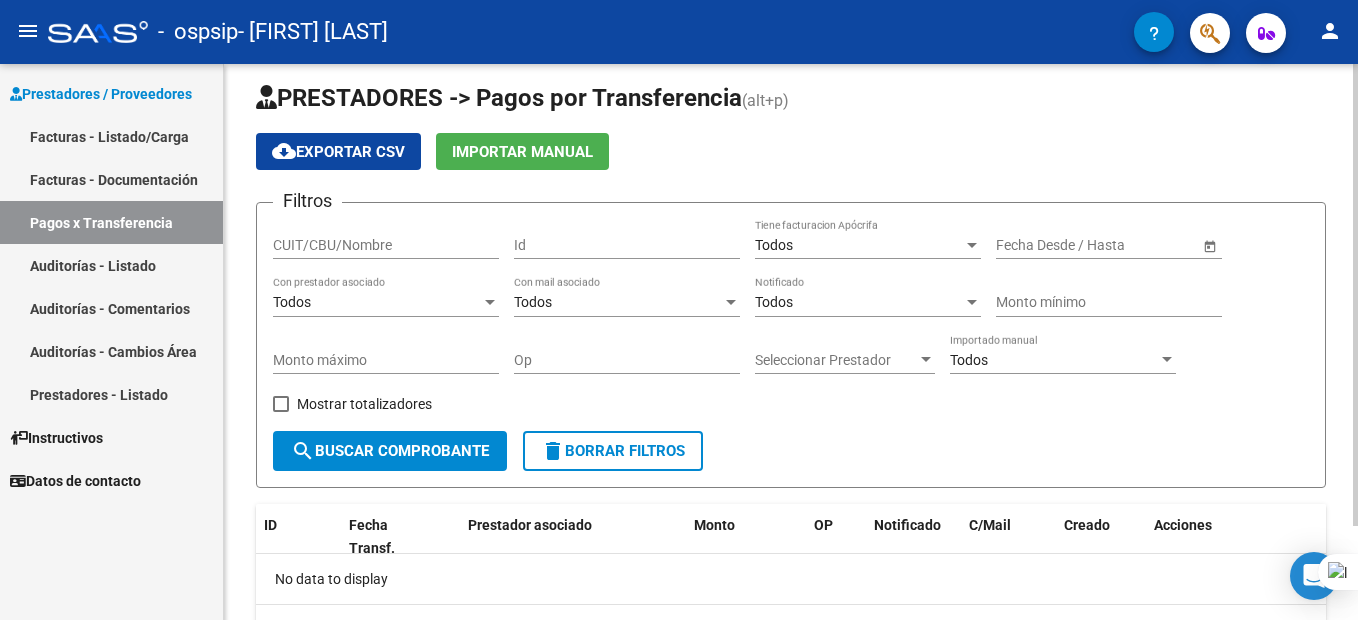 click on "menu -   ospsip   - [FIRST] [LAST] person    Prestadores / Proveedores Facturas - Listado/Carga Facturas - Documentación Pagos x Transferencia Auditorías - Listado Auditorías - Comentarios Auditorías - Cambios Área Prestadores - Listado    Instructivos    Datos de contacto  PRESTADORES -> Pagos por Transferencia (alt+p) cloud_download  Exportar CSV   Importar Manual Filtros CUIT/CBU/Nombre Id Todos Tiene facturacion Apócrifa Start date – End date Fecha Desde / Hasta Todos Con prestador asociado Todos Con mail asociado Todos Notificado Monto mínimo Monto máximo Op Seleccionar Prestador Seleccionar Prestador Todos Importado manual    Mostrar totalizadores  search  Buscar Comprobante  delete  Borrar Filtros  ID Fecha Transf. Prestador asociado Monto OP Notificado C/Mail Creado Acciones No data to display  0 total   1  Today Notifications people Social Ligula Purus Adipiscing local_offer PromotionsEtiam Ligula Dapibus info Updates Sollicitudin Euismod Fringilla delete_sweep" at bounding box center [679, 310] 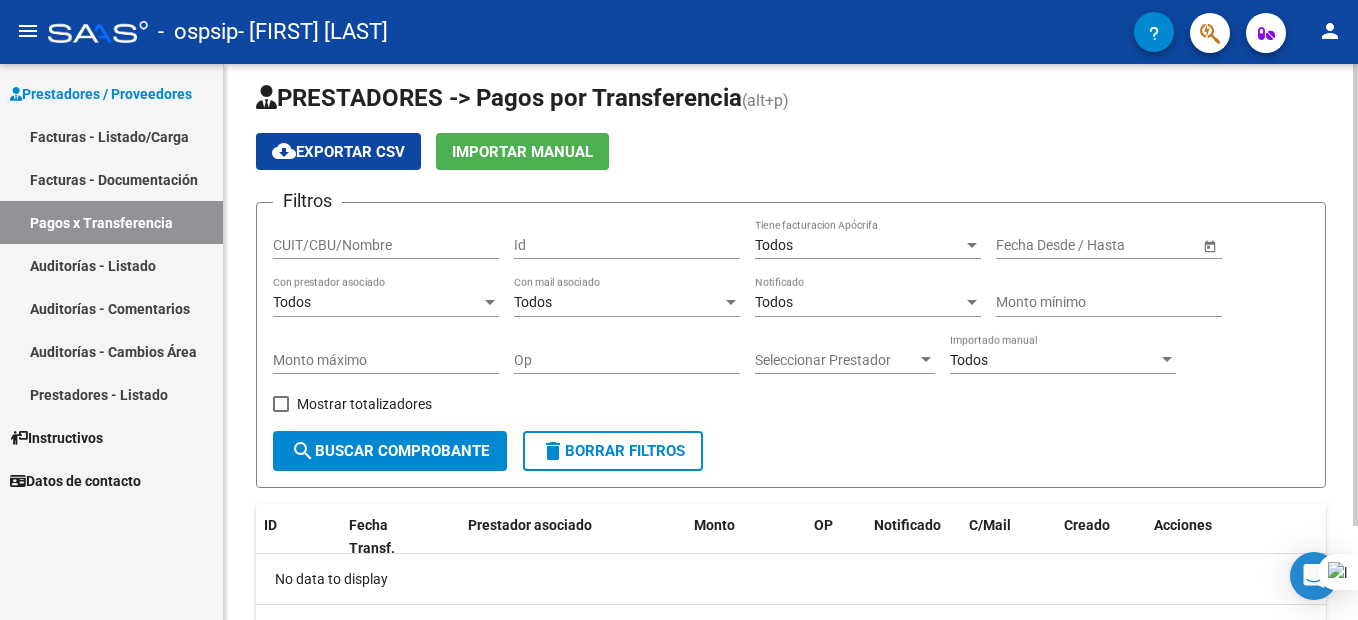 click on "–" at bounding box center [1066, 245] 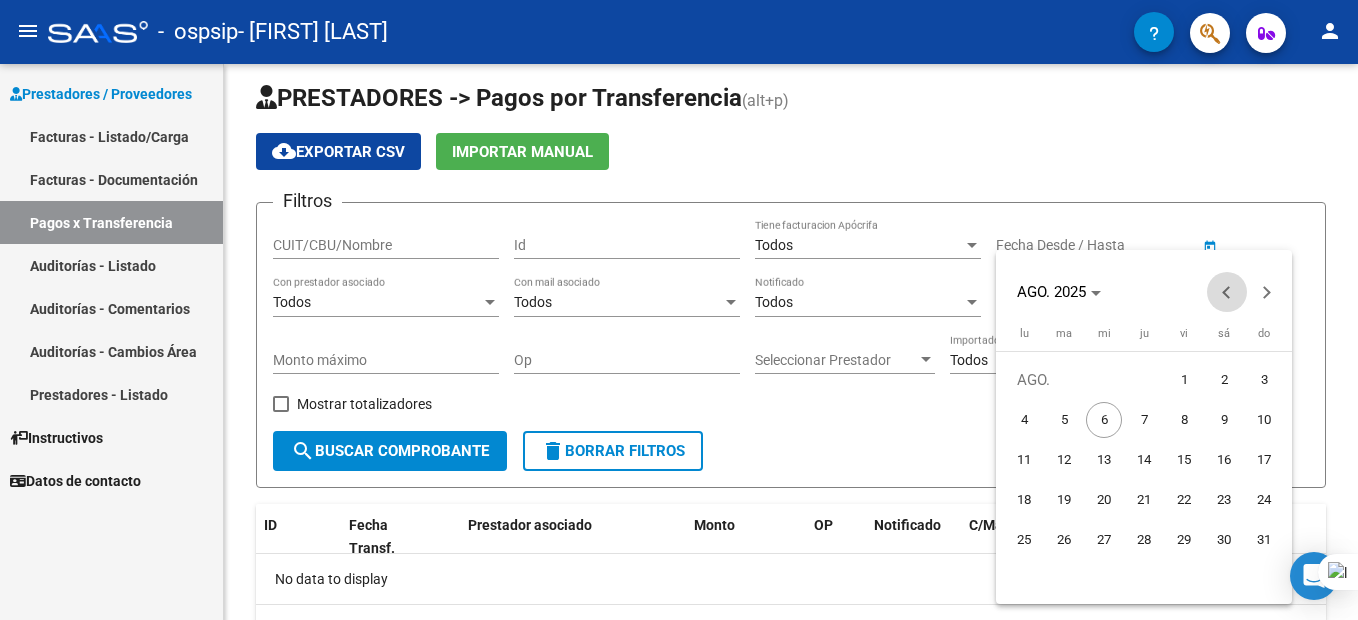 click at bounding box center (1227, 292) 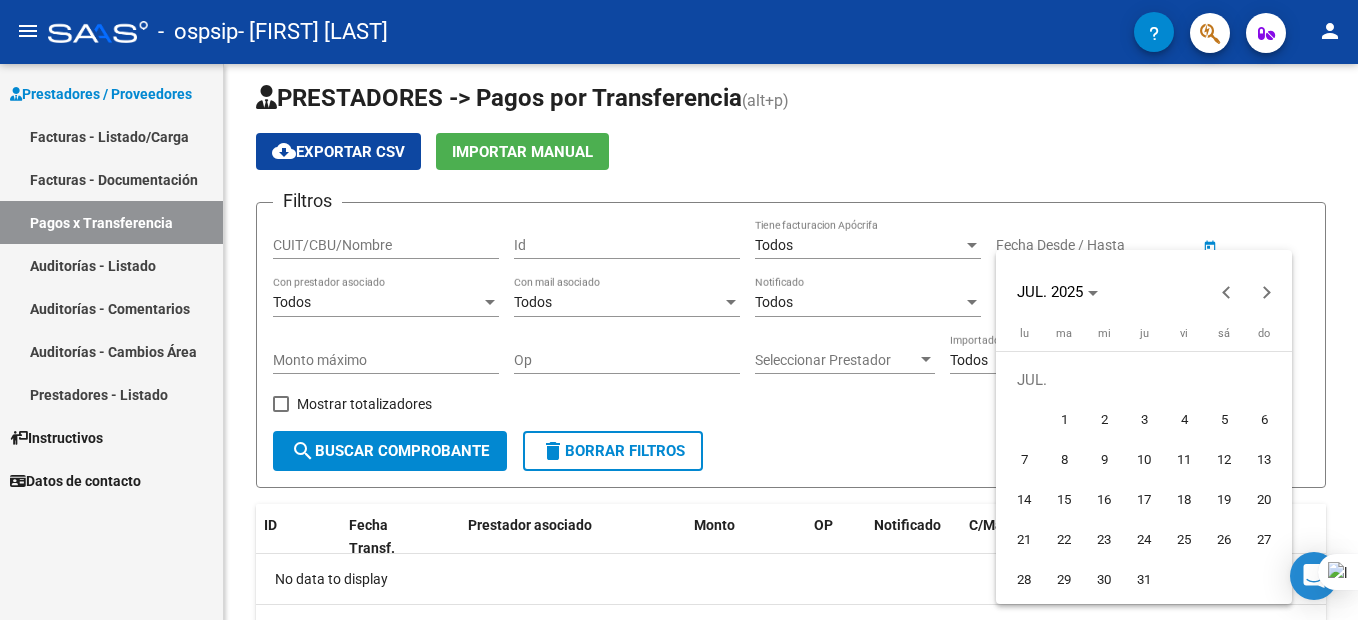 click on "1" at bounding box center [1064, 420] 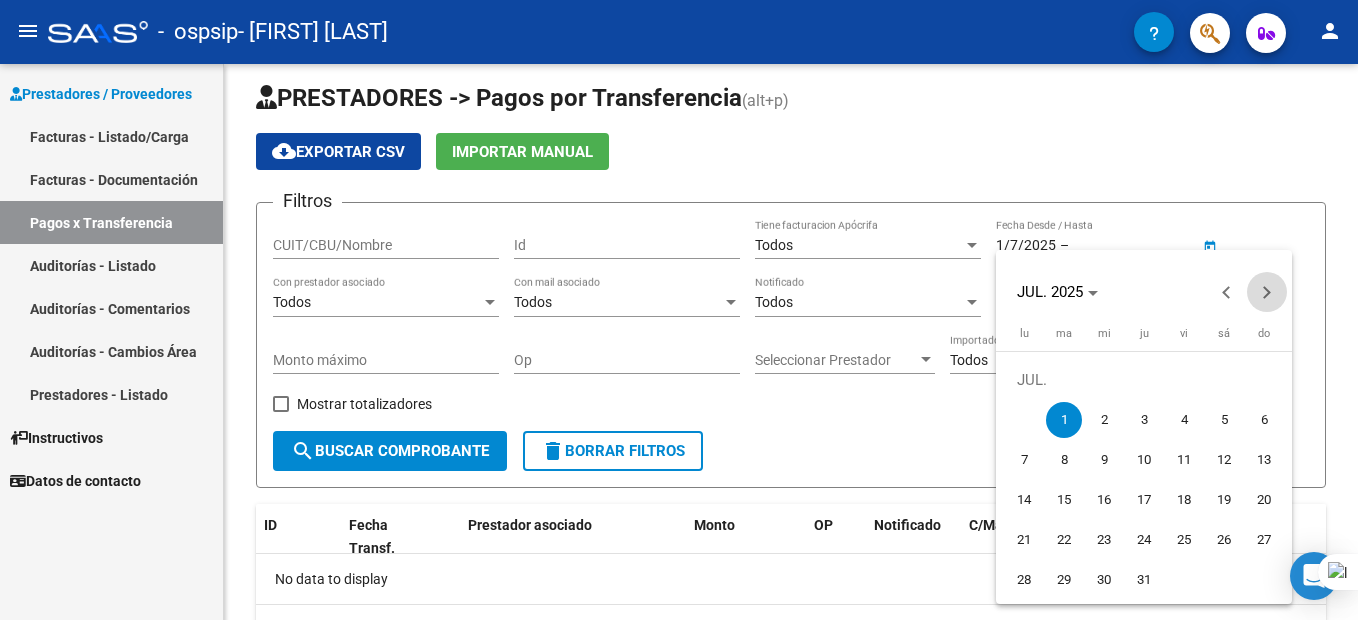 click at bounding box center [1267, 292] 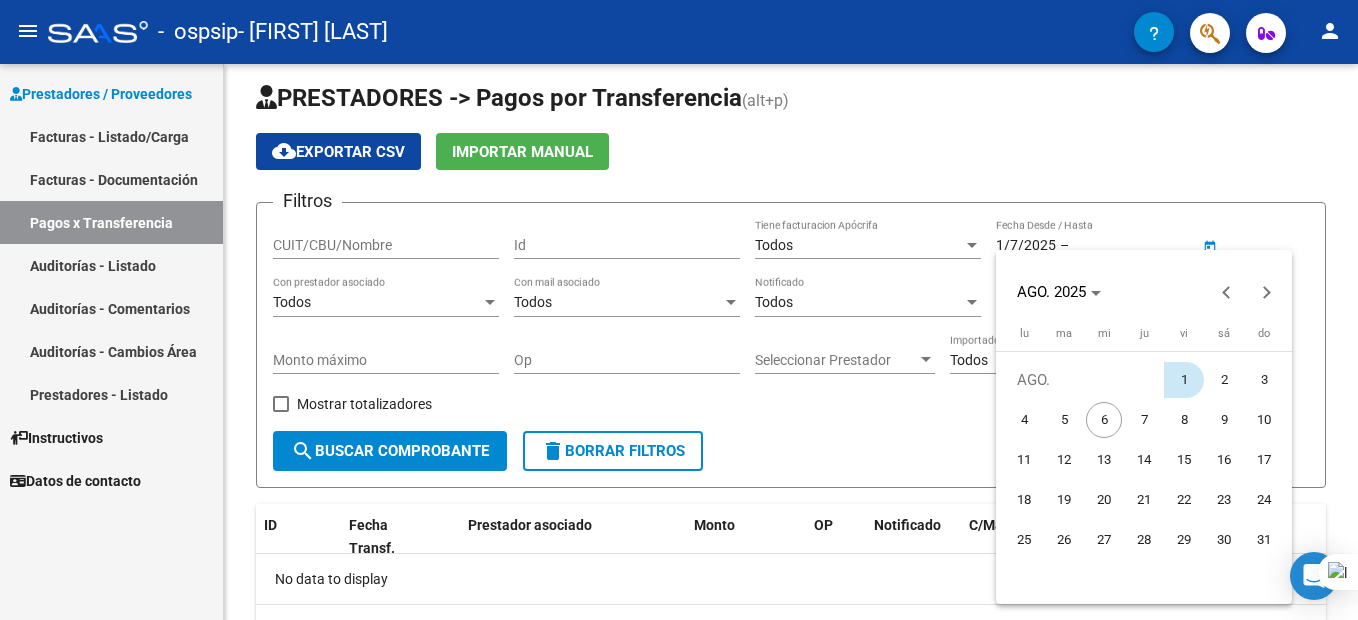 click on "1" at bounding box center [1184, 380] 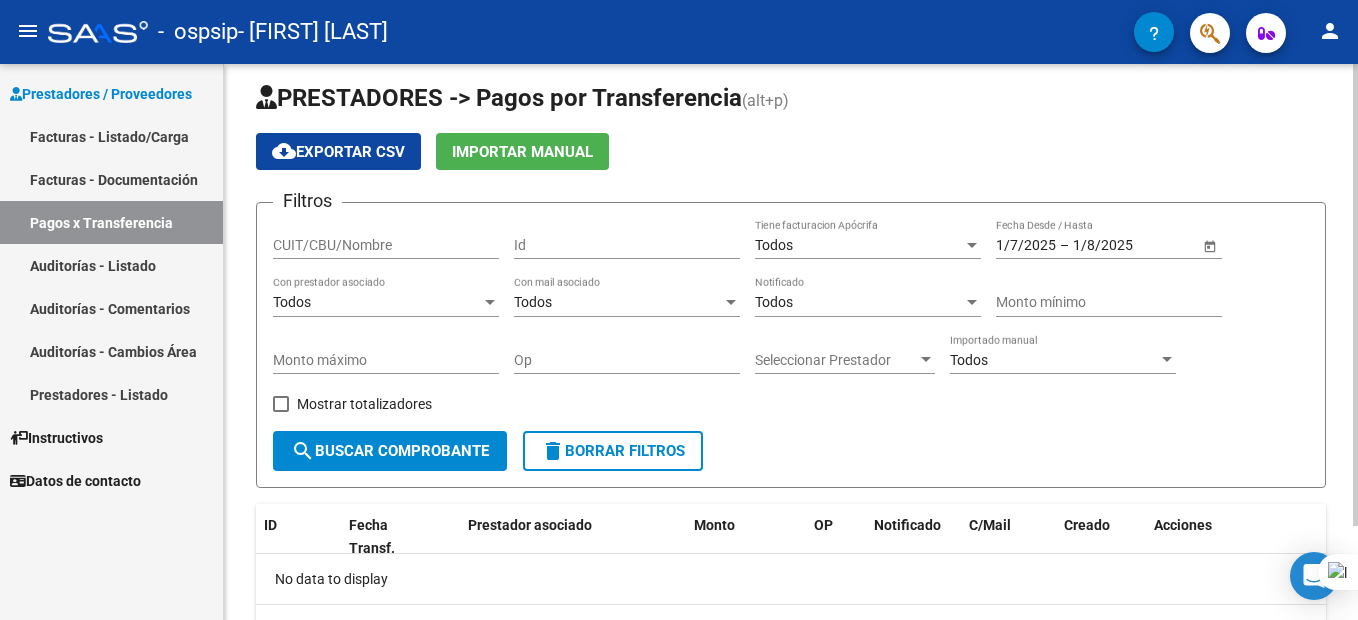 click on "search  Buscar Comprobante" 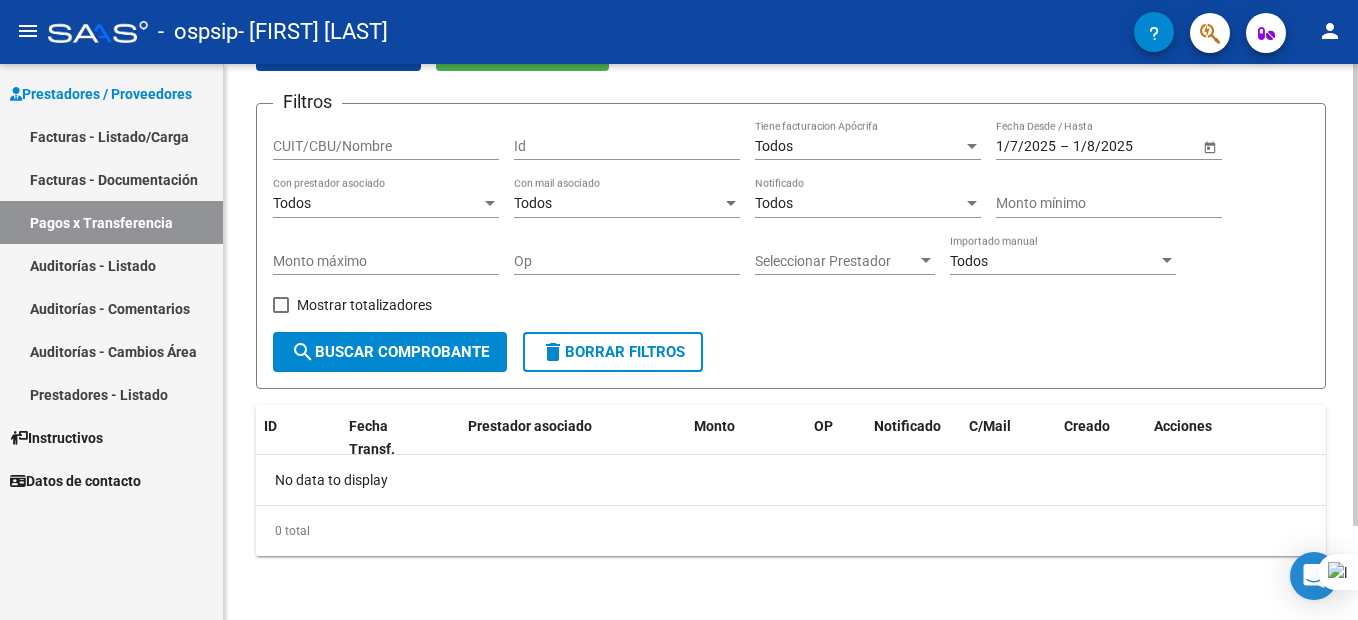 scroll, scrollTop: 27, scrollLeft: 0, axis: vertical 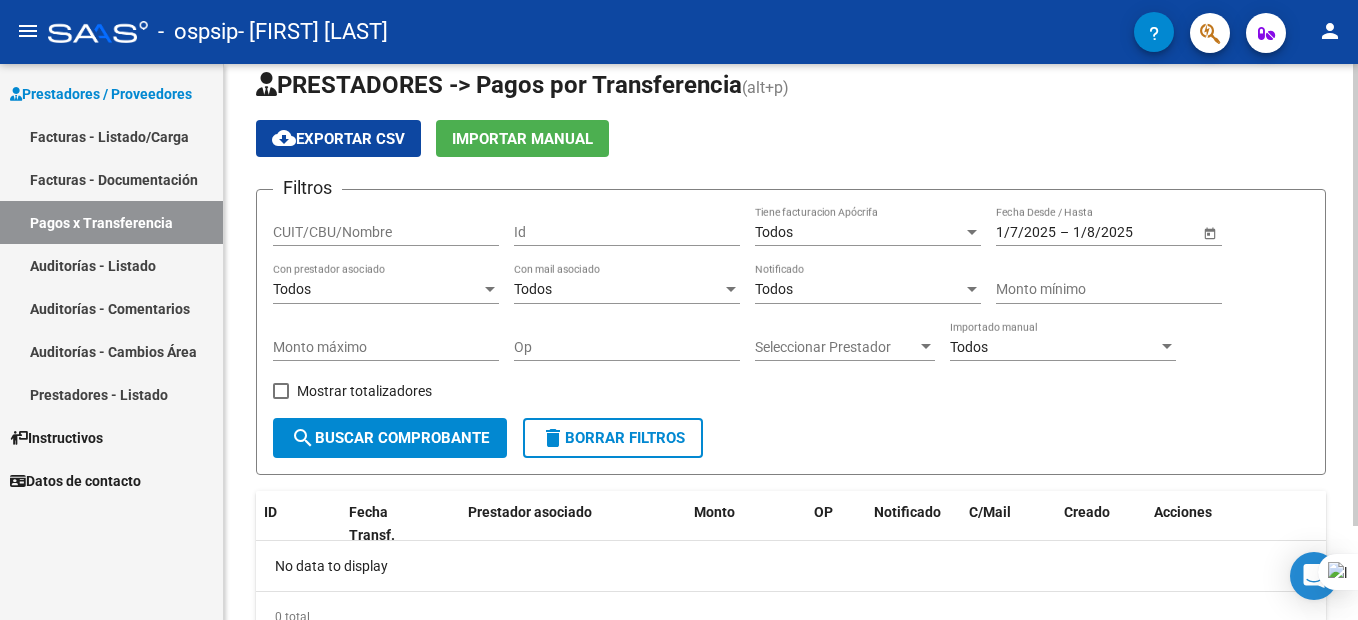 click on "menu -   ospsip   - [FIRST] [LAST] person    Prestadores / Proveedores Facturas - Listado/Carga Facturas - Documentación Pagos x Transferencia Auditorías - Listado Auditorías - Comentarios Auditorías - Cambios Área Prestadores - Listado    Instructivos    Datos de contacto  PRESTADORES -> Pagos por Transferencia (alt+p) cloud_download  Exportar CSV   Importar Manual Filtros CUIT/CBU/Nombre Id Todos Tiene facturacion Apócrifa 1/7/2025 1/7/2025 – 1/8/2025 End date Fecha Desde / Hasta Todos Con prestador asociado Todos Con mail asociado Todos Notificado Monto mínimo Monto máximo Op Seleccionar Prestador Seleccionar Prestador Todos Importado manual    Mostrar totalizadores  search  Buscar Comprobante  delete  Borrar Filtros  ID Fecha Transf. Prestador asociado Monto OP Notificado C/Mail Creado Acciones No data to display  0 total   1  Today Notifications people Social Ligula Purus Adipiscing local_offer PromotionsEtiam Ligula Dapibus info Updates Sollicitudin Euismod Fringilla" at bounding box center (679, 310) 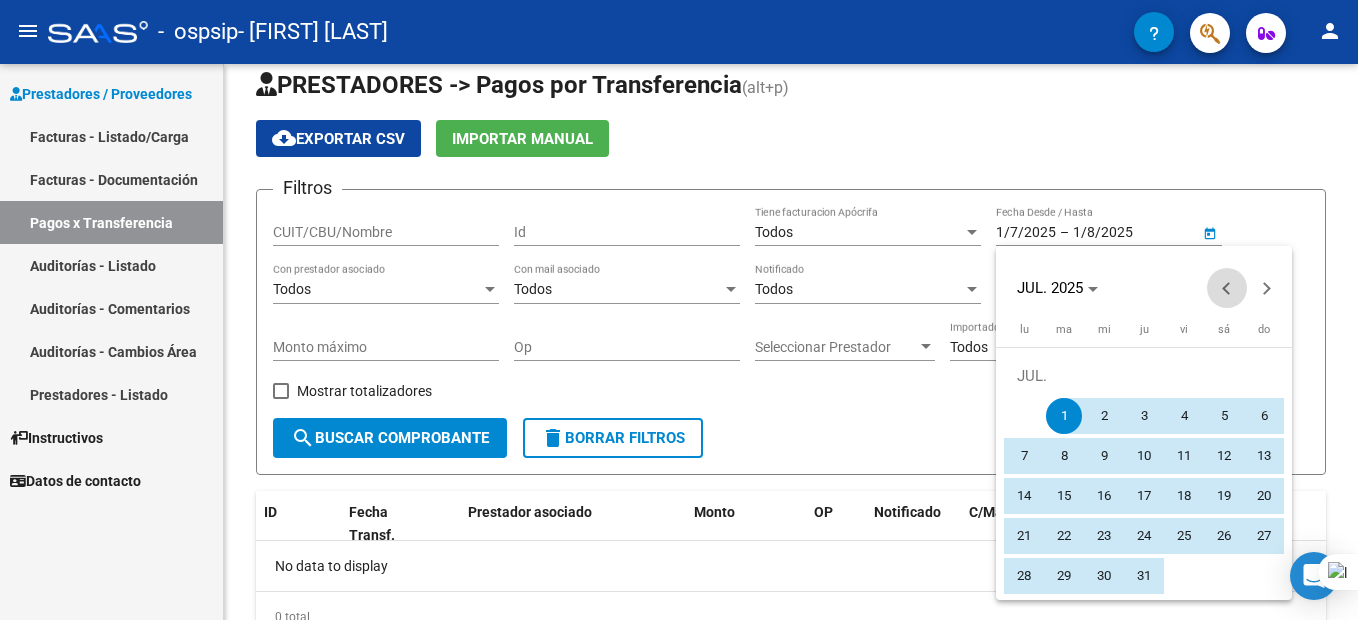 click at bounding box center (1227, 288) 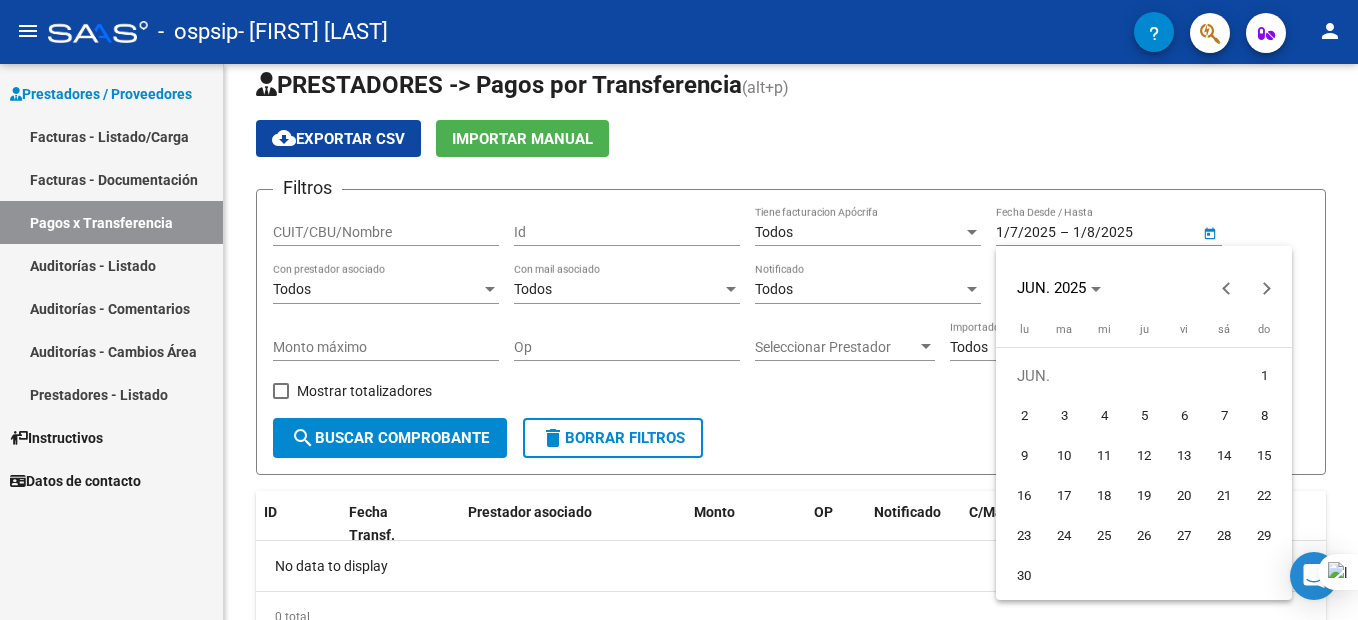 click on "1" at bounding box center (1264, 376) 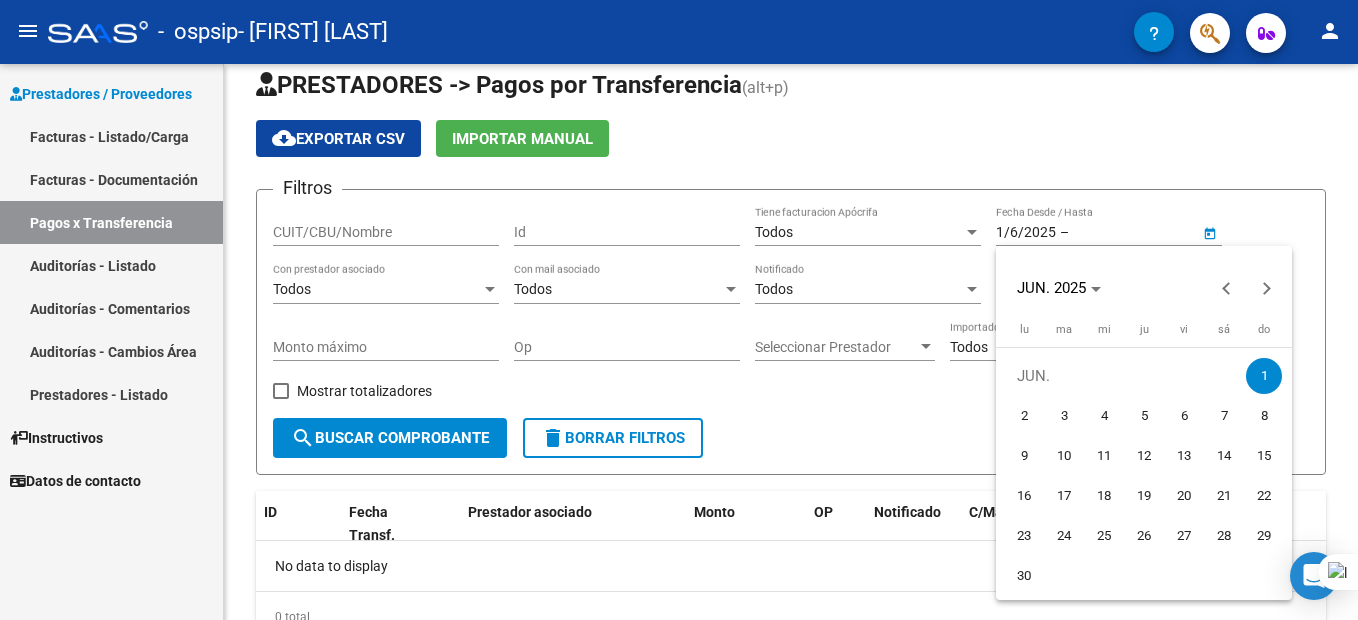 click at bounding box center (679, 310) 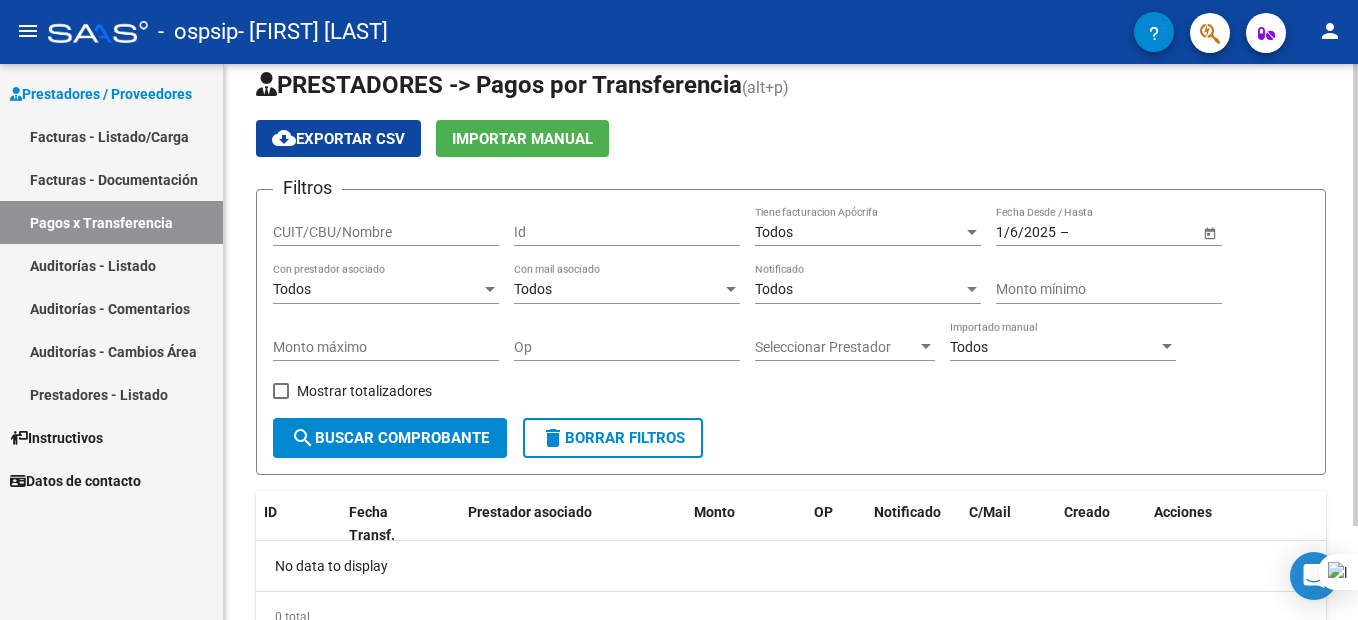 click on "search  Buscar Comprobante" 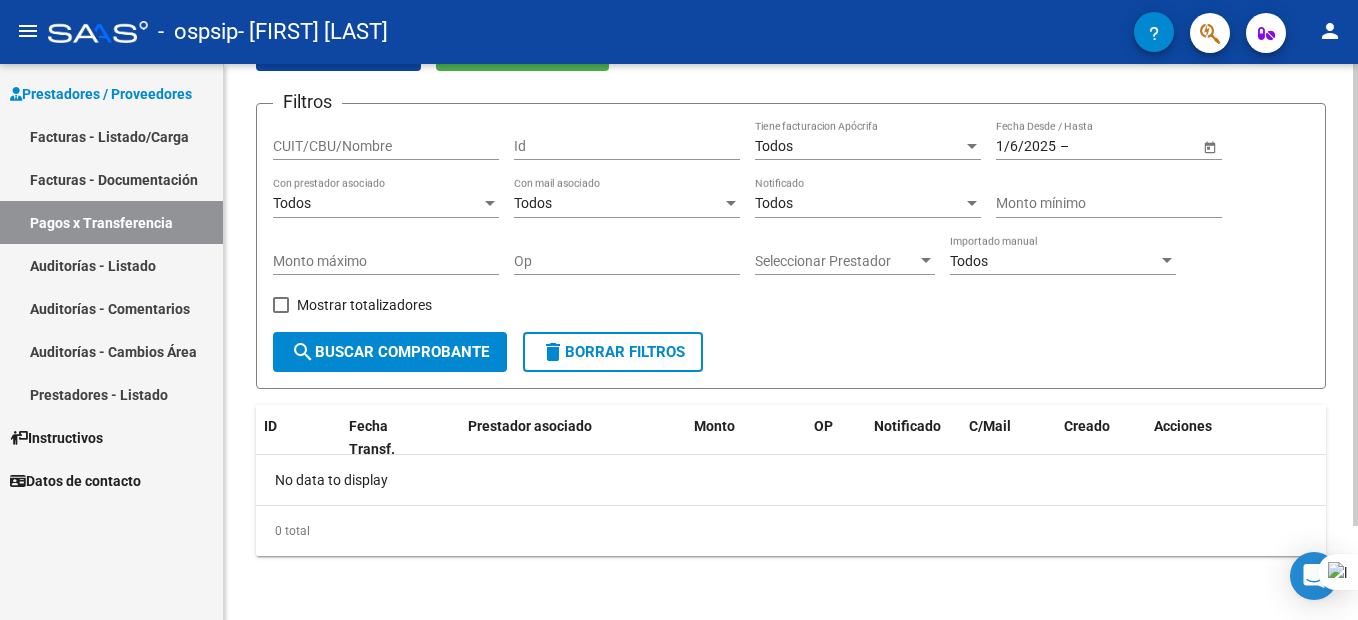 scroll, scrollTop: 7, scrollLeft: 0, axis: vertical 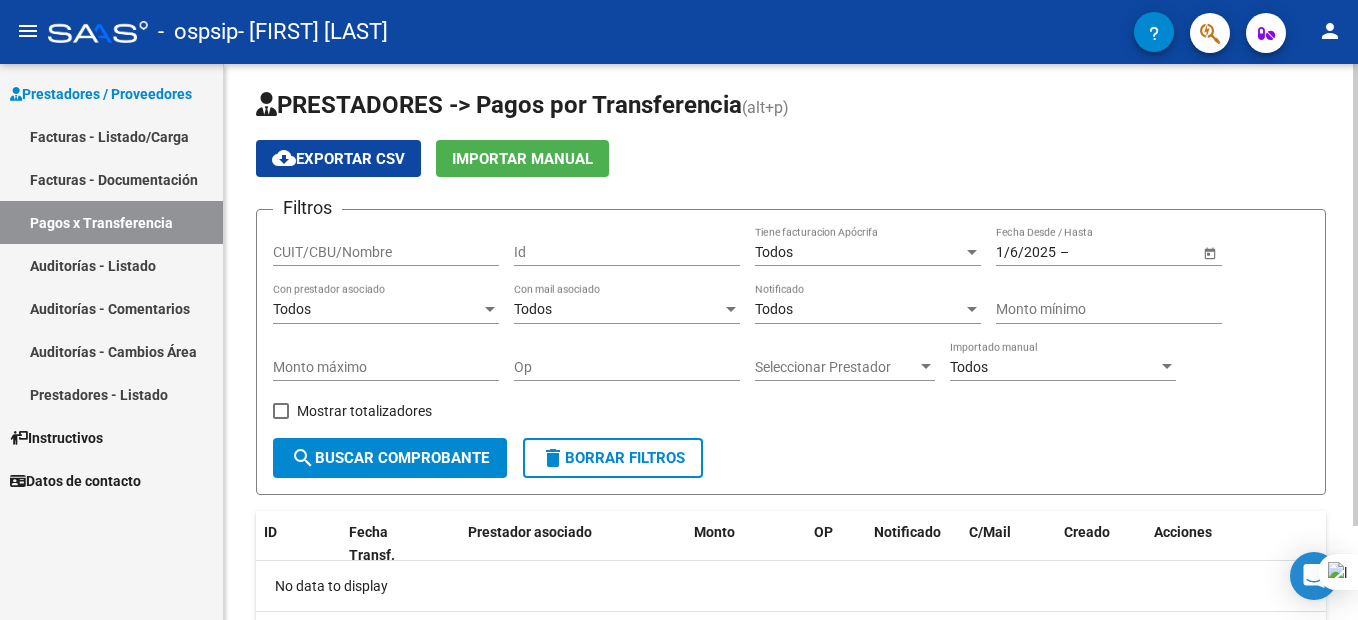 click on "menu -   ospsip   - [FIRST] [LAST] person    Prestadores / Proveedores Facturas - Listado/Carga Facturas - Documentación Pagos x Transferencia Auditorías - Listado Auditorías - Comentarios Auditorías - Cambios Área Prestadores - Listado    Instructivos    Datos de contacto  PRESTADORES -> Pagos por Transferencia (alt+p) cloud_download  Exportar CSV   Importar Manual Filtros CUIT/CBU/Nombre Id Todos Tiene facturacion Apócrifa 1/6/2025 1/6/2025 – End date Fecha Desde / Hasta Todos Con prestador asociado Todos Con mail asociado Todos Notificado Monto mínimo Monto máximo Op Seleccionar Prestador Seleccionar Prestador Todos Importado manual    Mostrar totalizadores  search  Buscar Comprobante  delete  Borrar Filtros  ID Fecha Transf. Prestador asociado Monto OP Notificado C/Mail Creado Acciones No data to display  0 total   1  Today Notifications people Social Ligula Purus Adipiscing local_offer PromotionsEtiam Ligula Dapibus info Updates Sollicitudin Euismod Fringilla person_add" at bounding box center [679, 310] 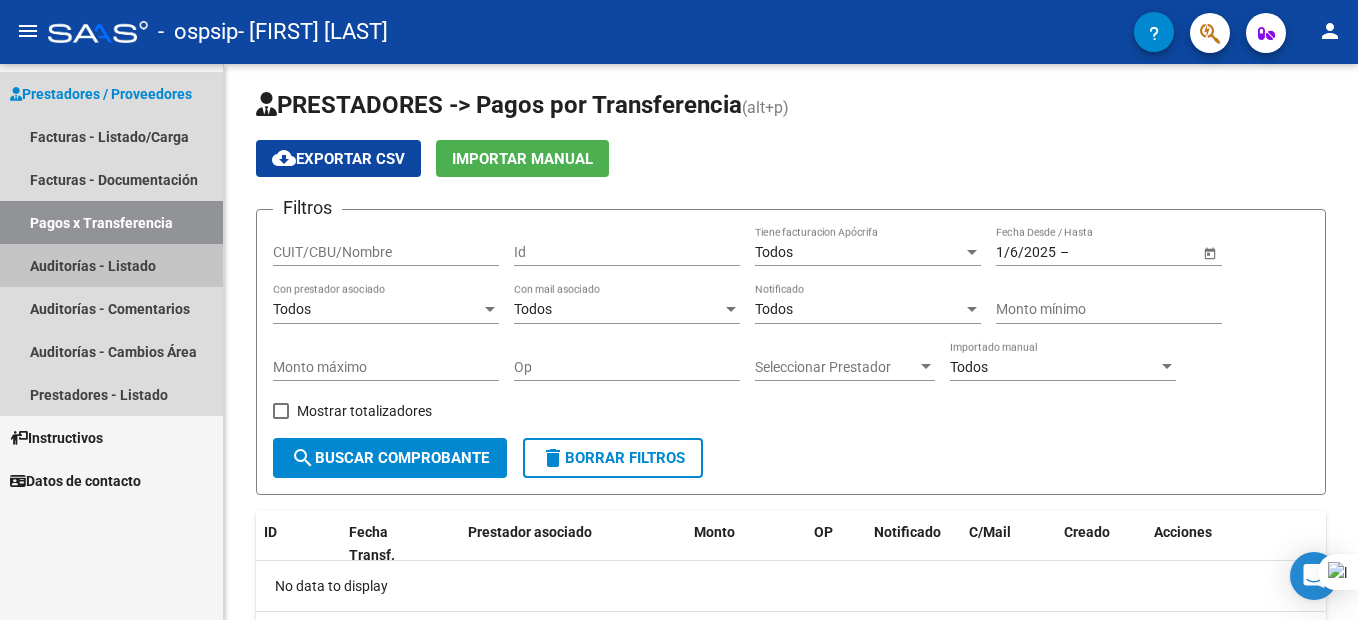 click on "Auditorías - Listado" at bounding box center (111, 265) 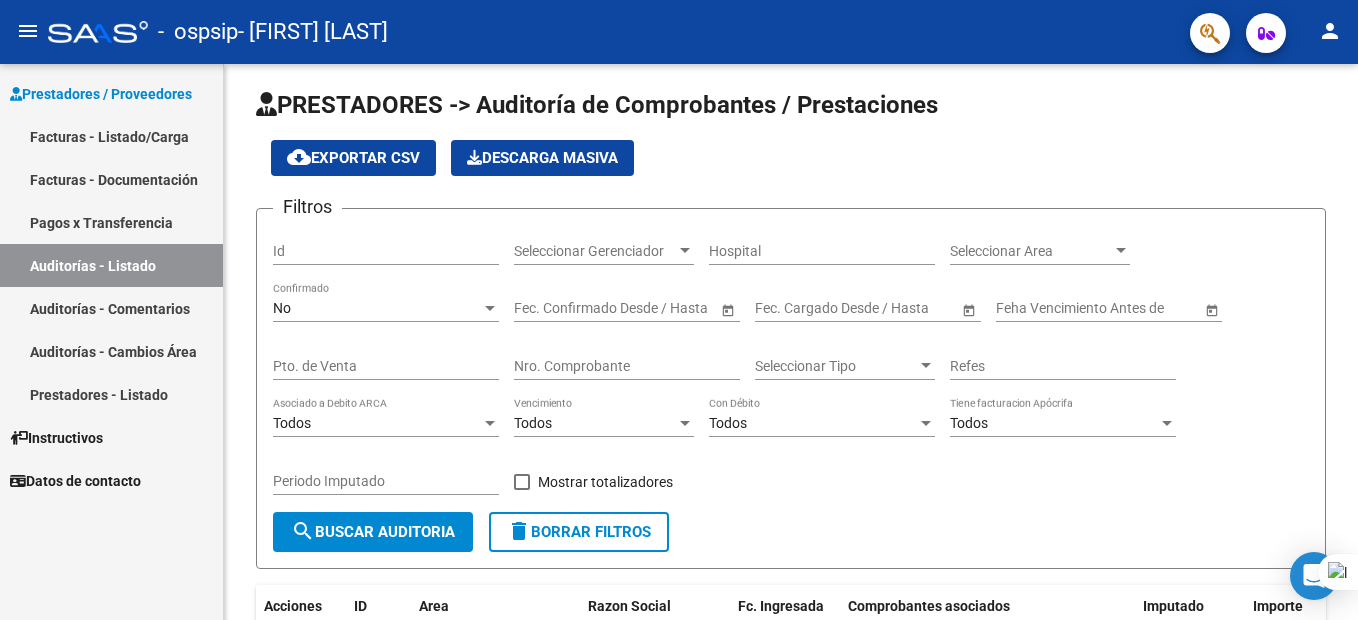click on "Auditorías - Comentarios" at bounding box center [111, 308] 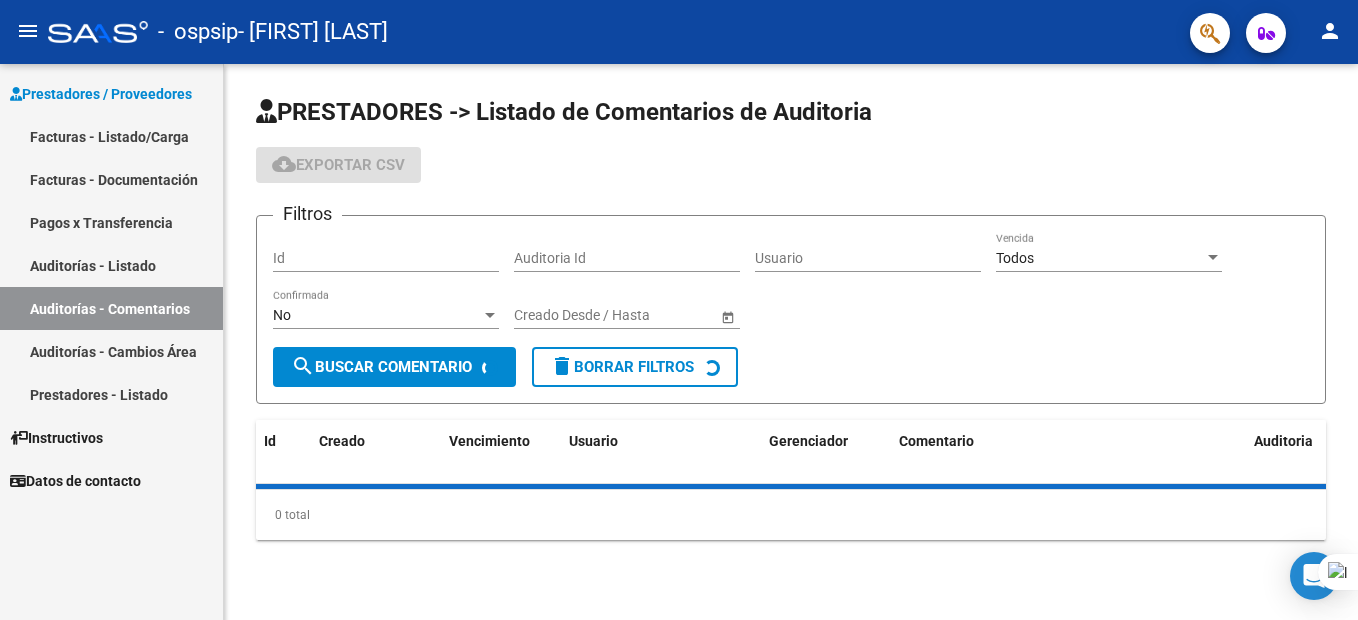 scroll, scrollTop: 0, scrollLeft: 0, axis: both 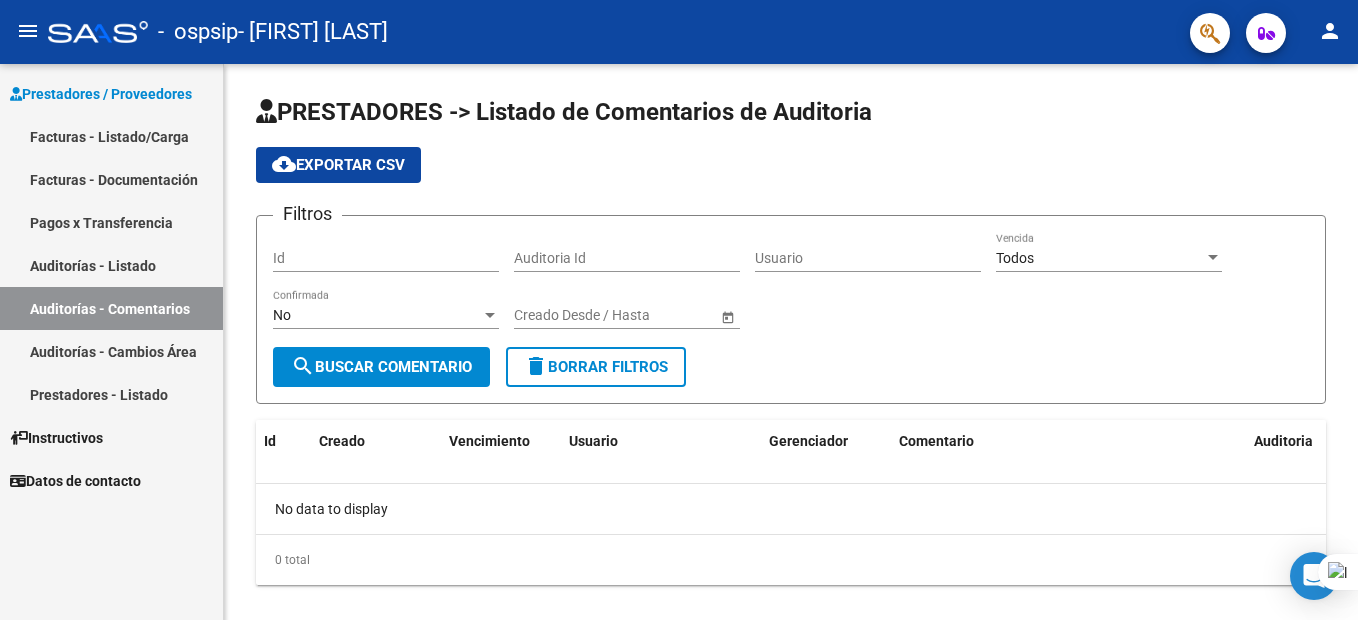 click on "Auditorías - Cambios Área" at bounding box center [111, 351] 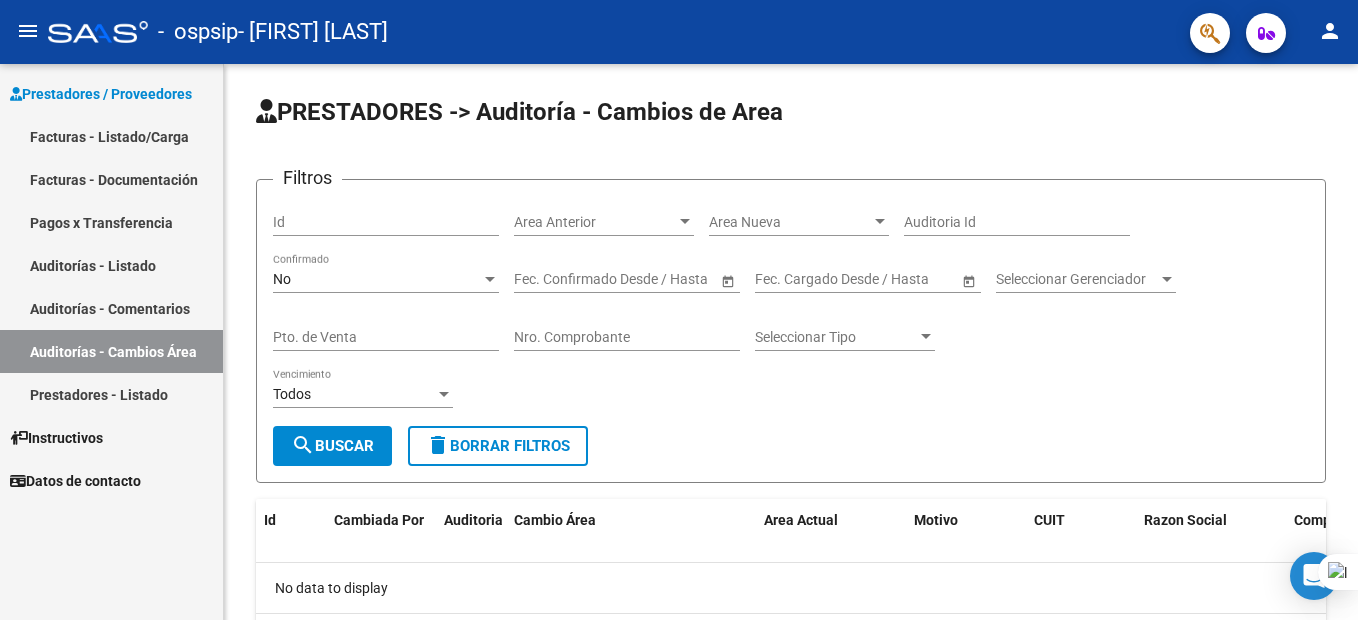 click on "Facturas - Listado/Carga" at bounding box center [111, 136] 